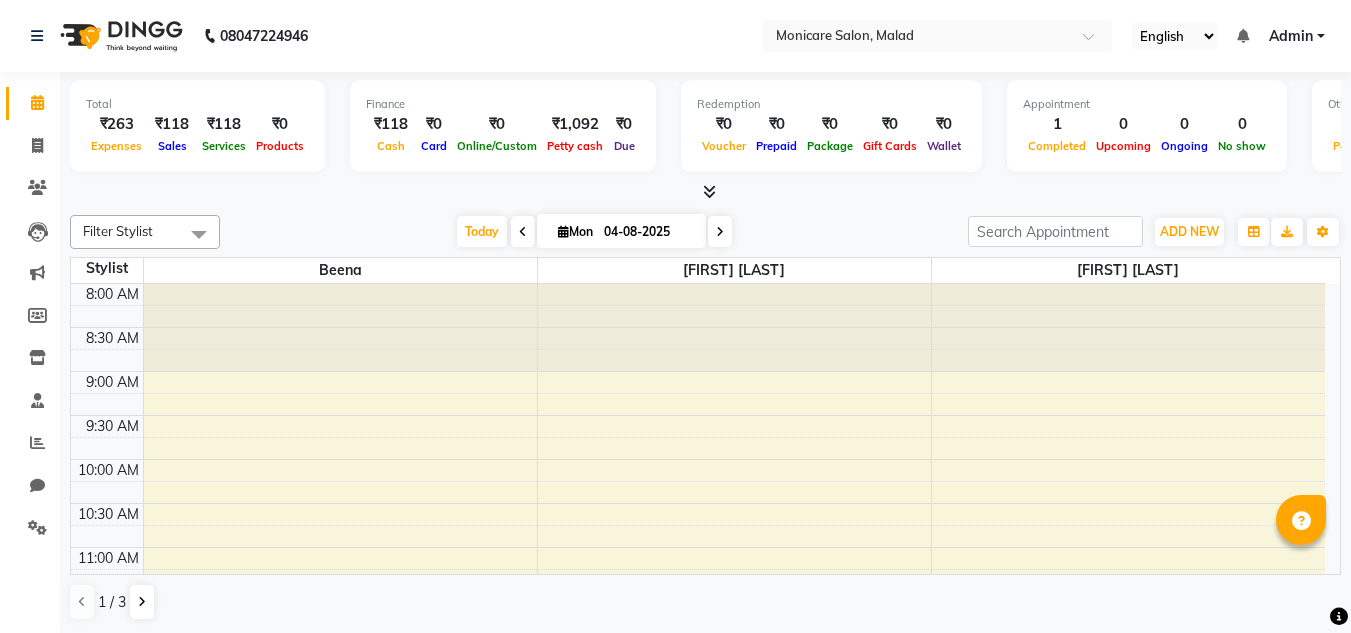 scroll, scrollTop: 0, scrollLeft: 0, axis: both 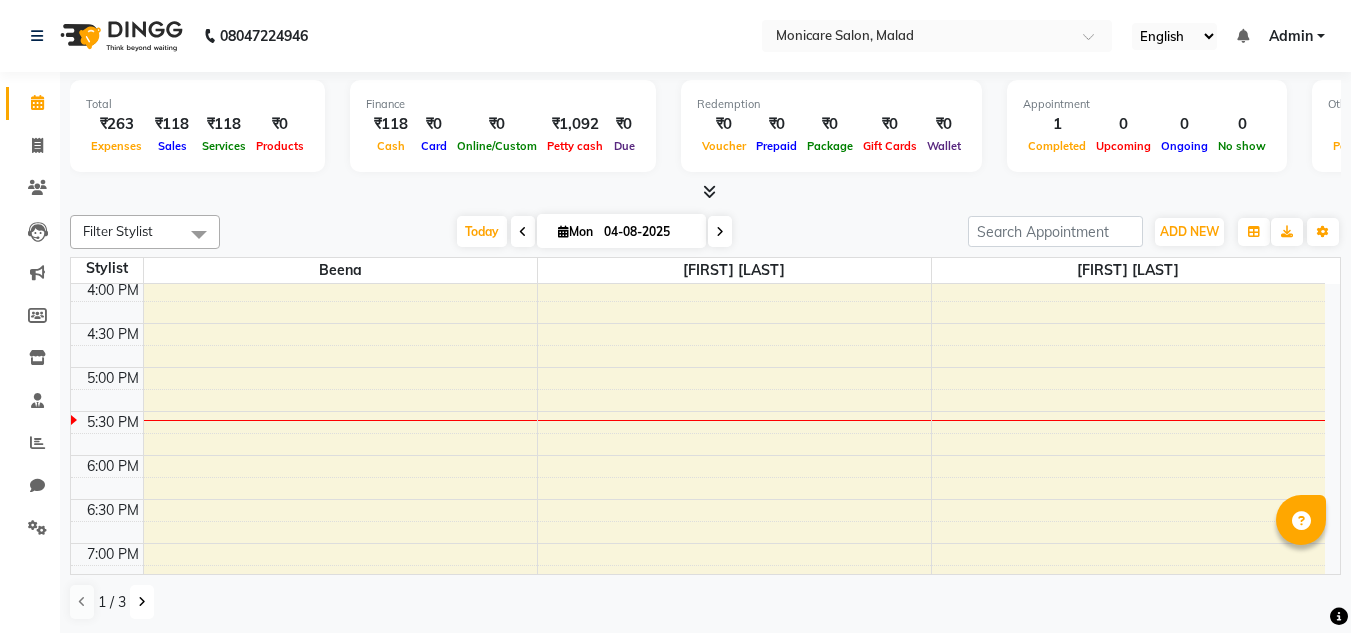 click at bounding box center [142, 602] 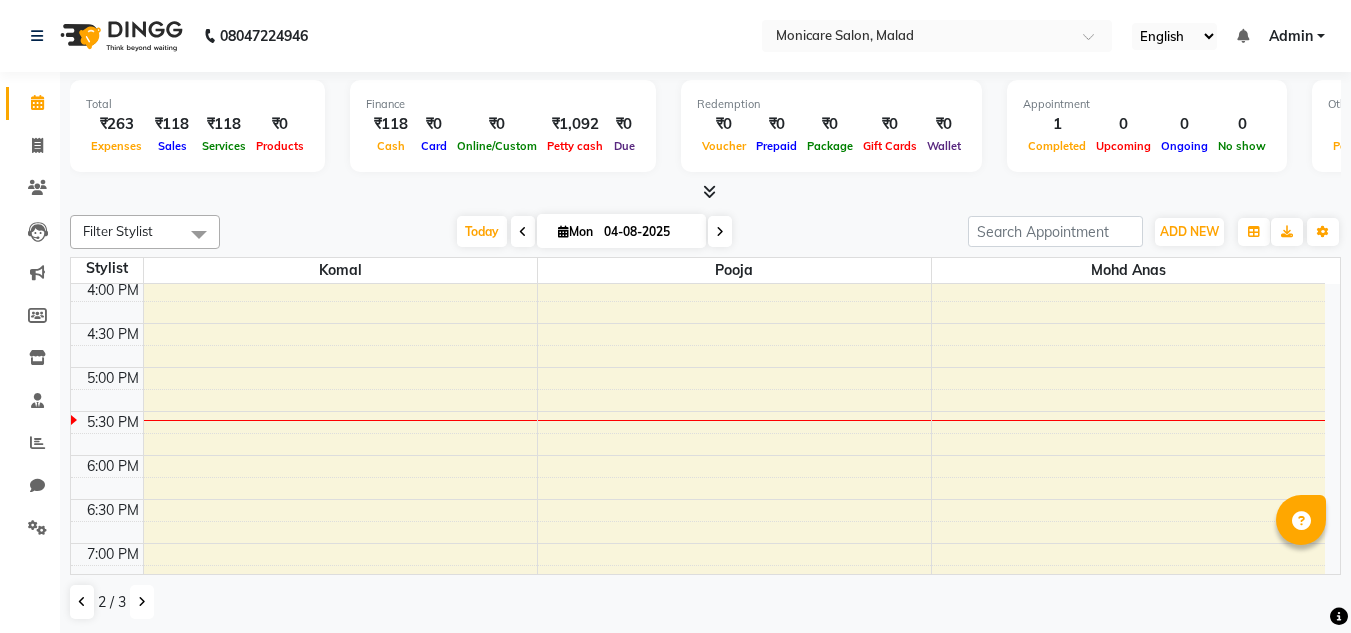 click at bounding box center [142, 602] 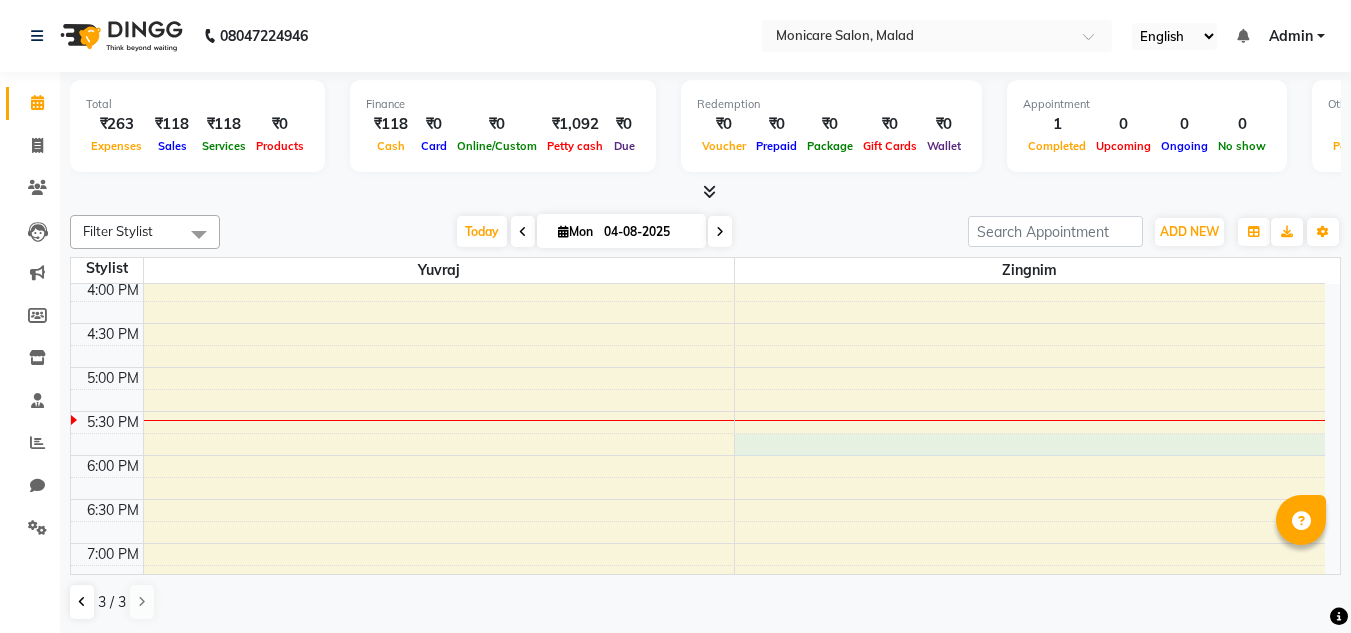 click on "8:00 AM 8:30 AM 9:00 AM 9:30 AM 10:00 AM 10:30 AM 11:00 AM 11:30 AM 12:00 PM 12:30 PM 1:00 PM 1:30 PM 2:00 PM 2:30 PM 3:00 PM 3:30 PM 4:00 PM 4:30 PM 5:00 PM 5:30 PM 6:00 PM 6:30 PM 7:00 PM 7:30 PM 8:00 PM 8:30 PM" at bounding box center (698, 147) 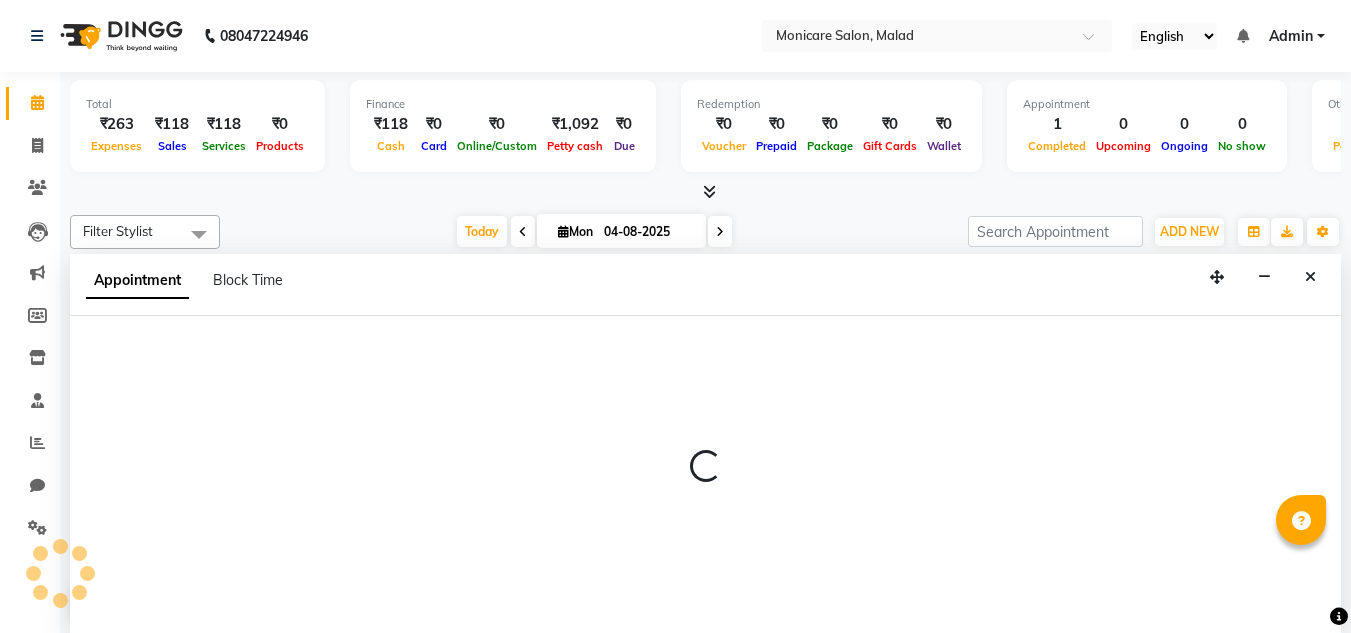 click at bounding box center (705, 475) 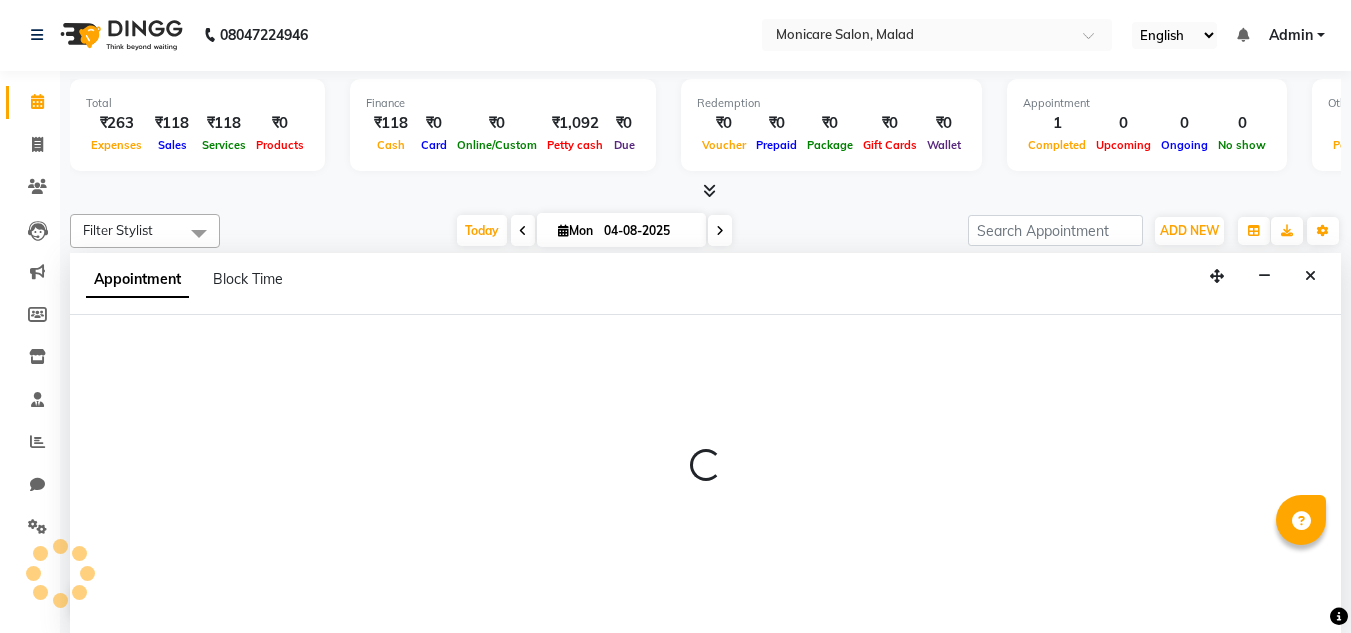 select on "86426" 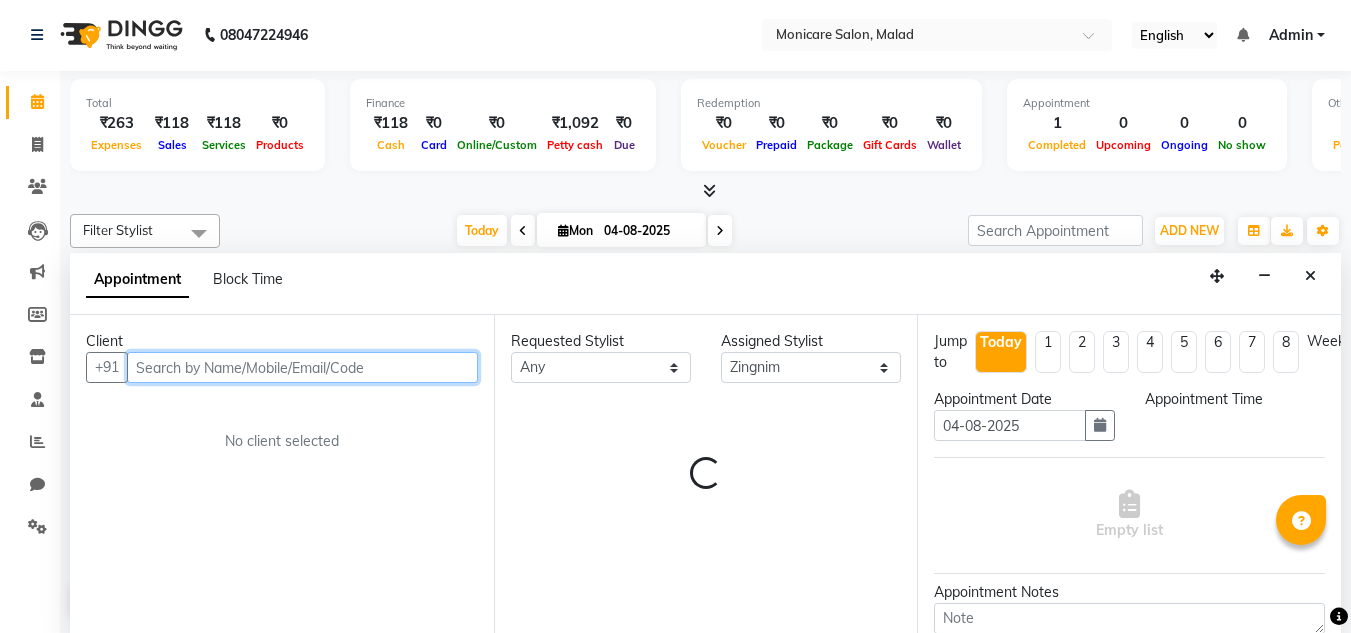 select on "1065" 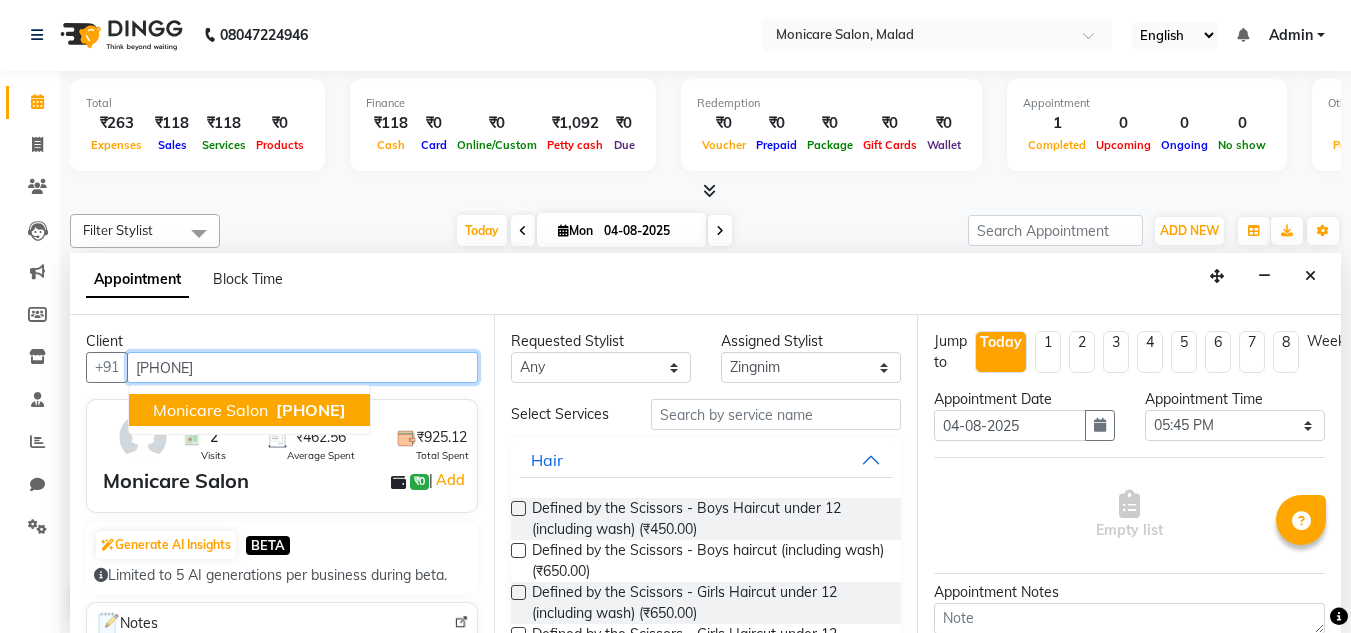 click on "[PHONE]" at bounding box center [311, 410] 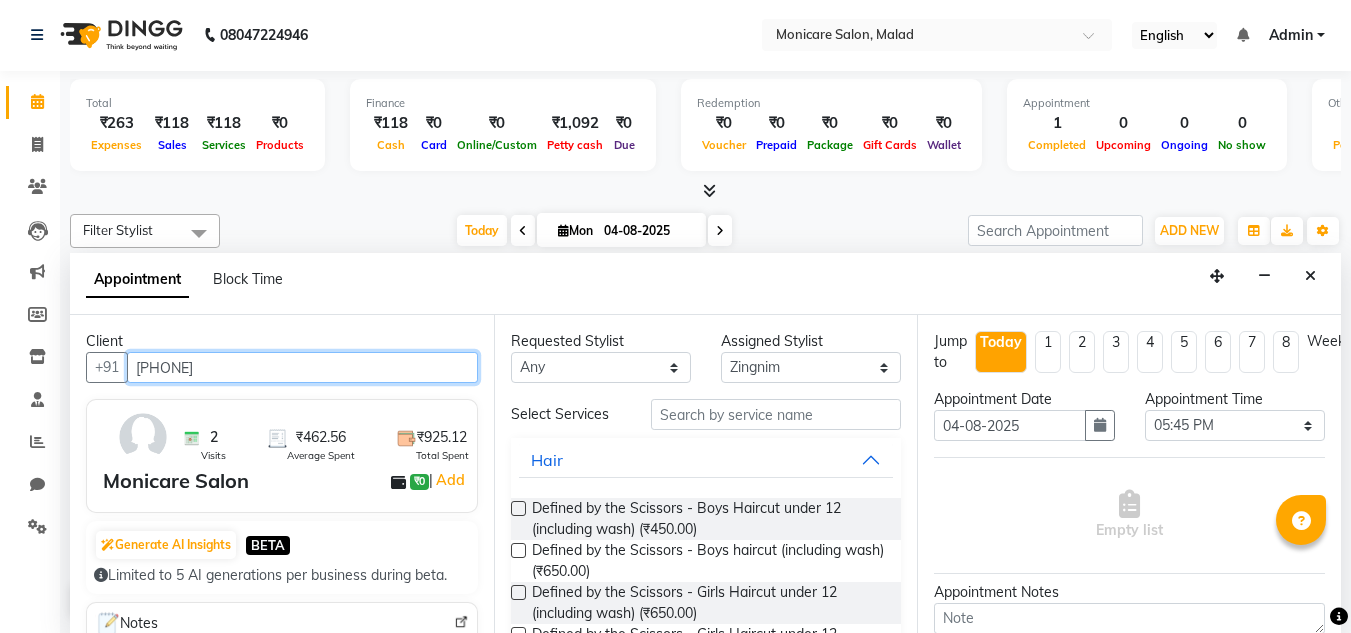 type on "[PHONE]" 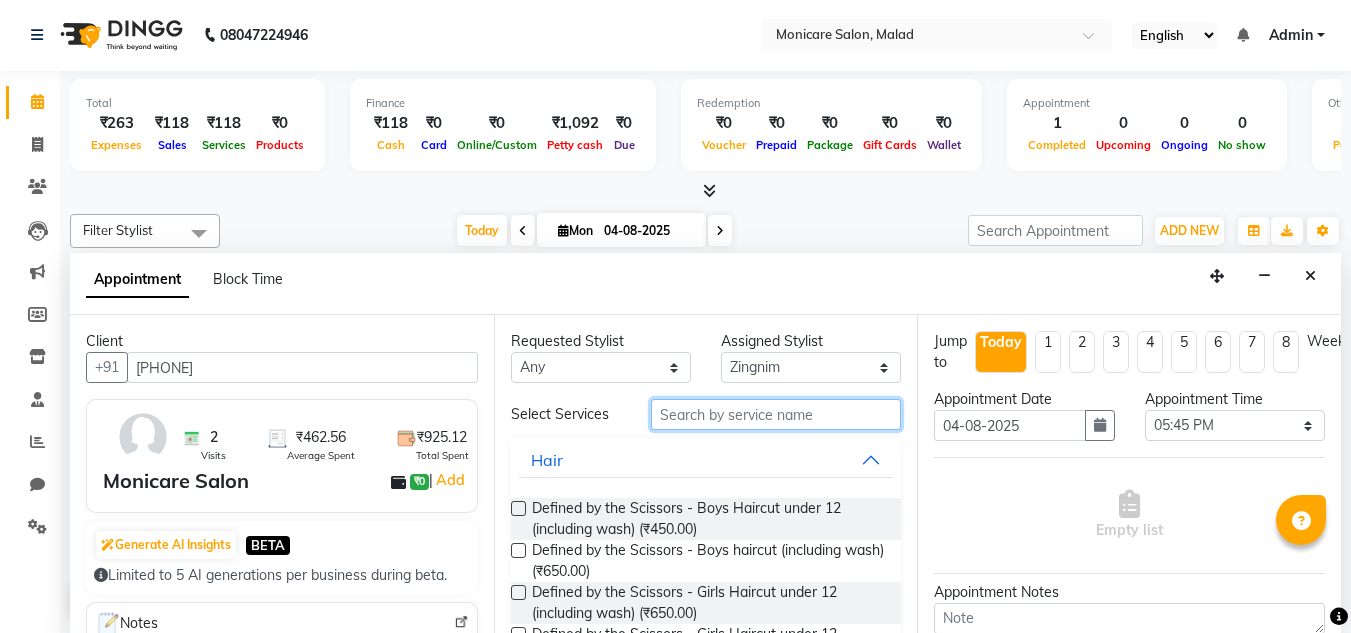 click at bounding box center (776, 414) 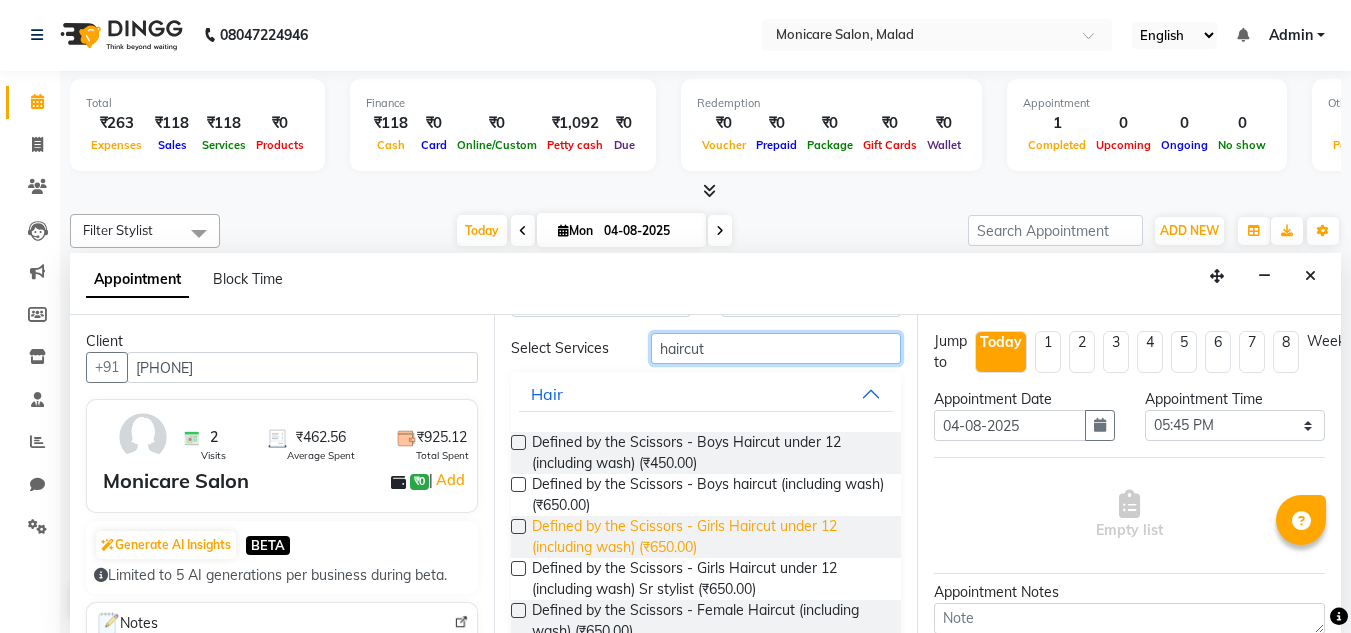 scroll, scrollTop: 82, scrollLeft: 0, axis: vertical 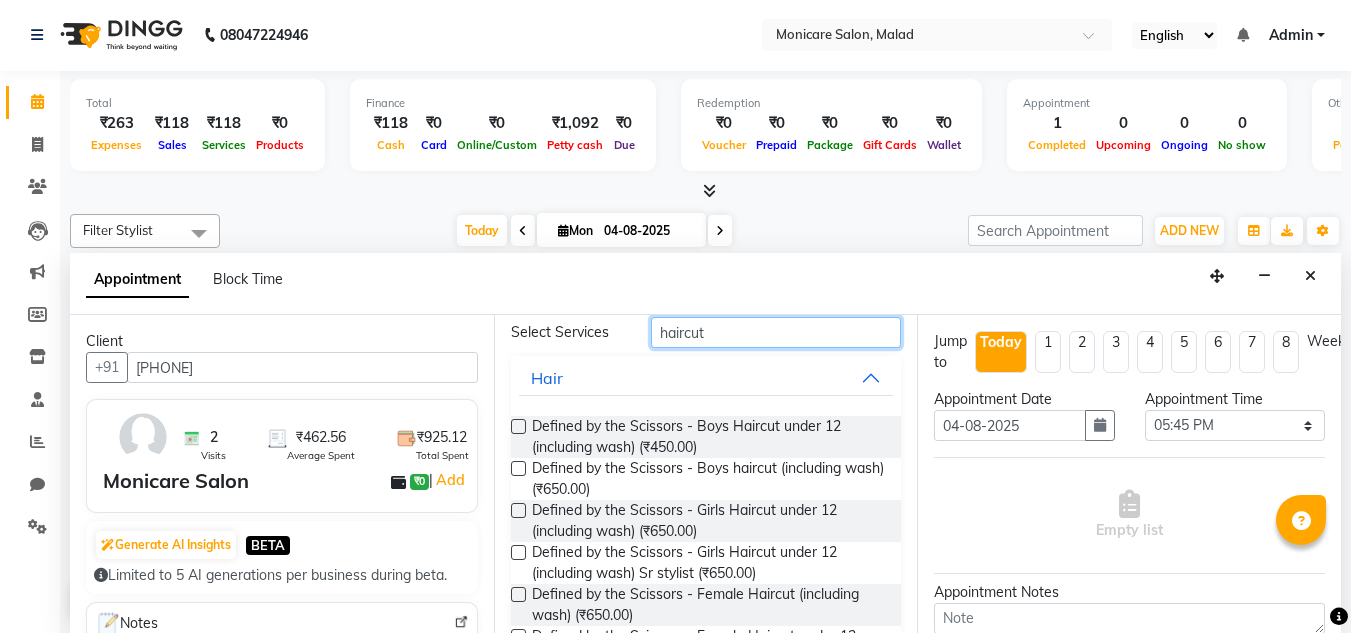 type on "haircut" 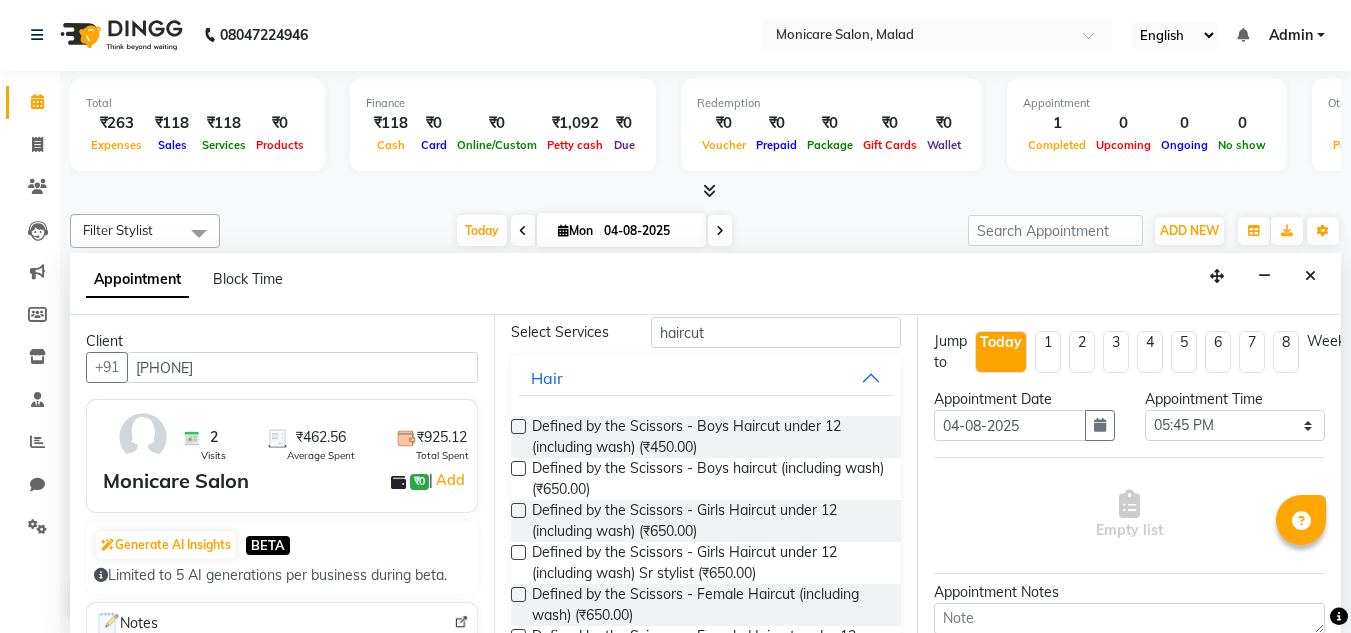 click at bounding box center [518, 468] 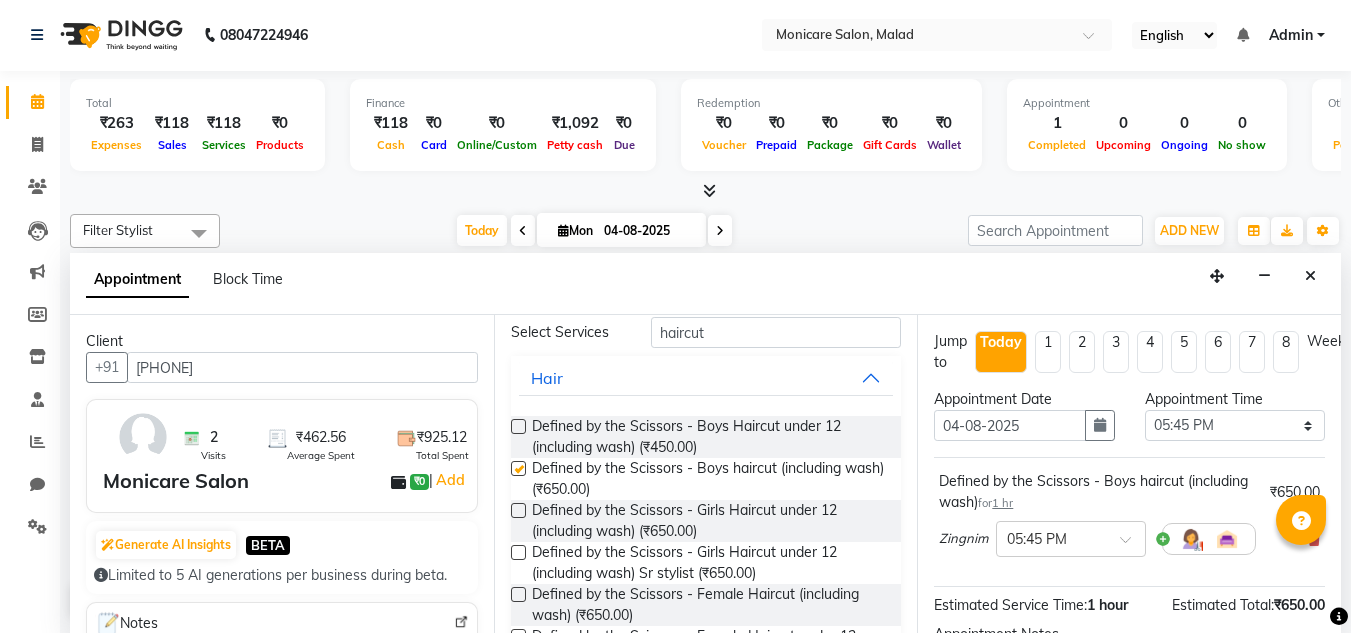 checkbox on "false" 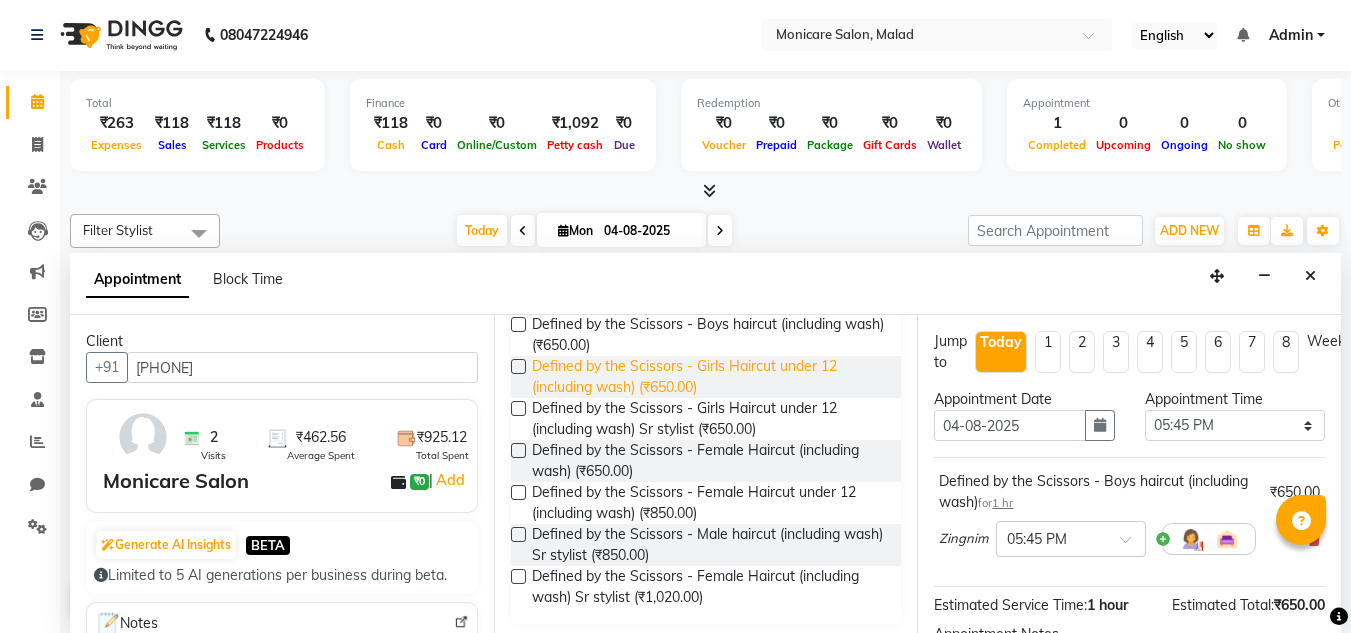 scroll, scrollTop: 233, scrollLeft: 0, axis: vertical 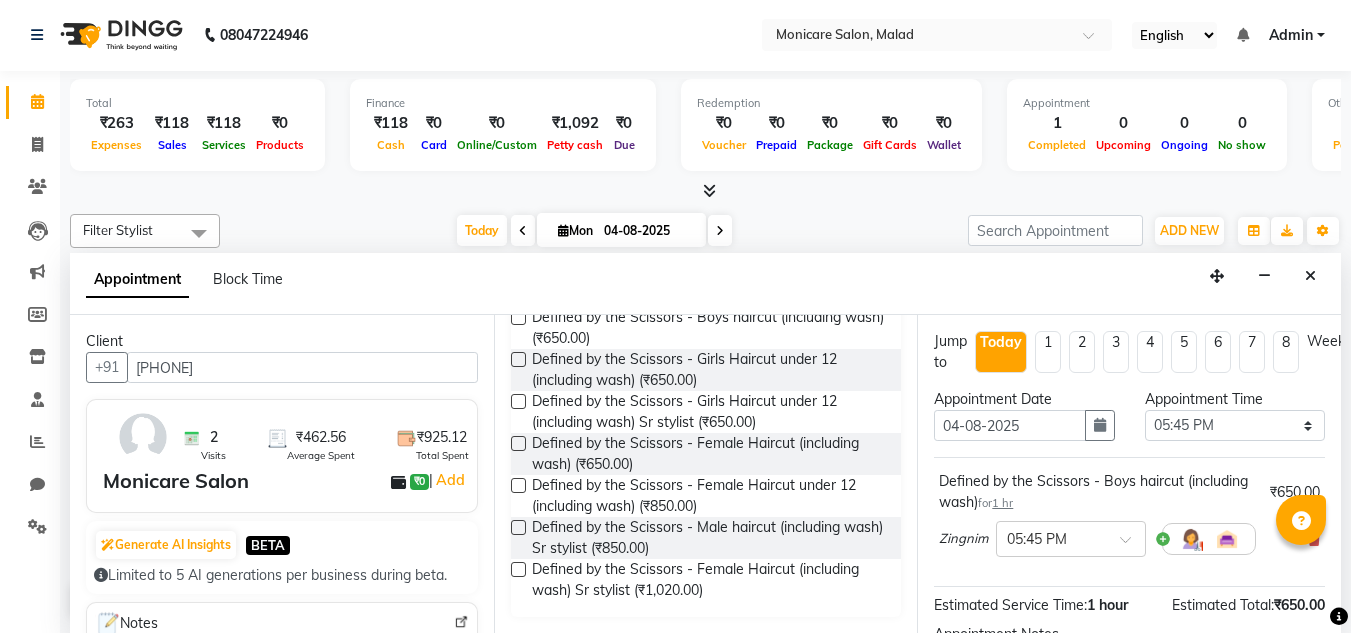 click at bounding box center [518, 527] 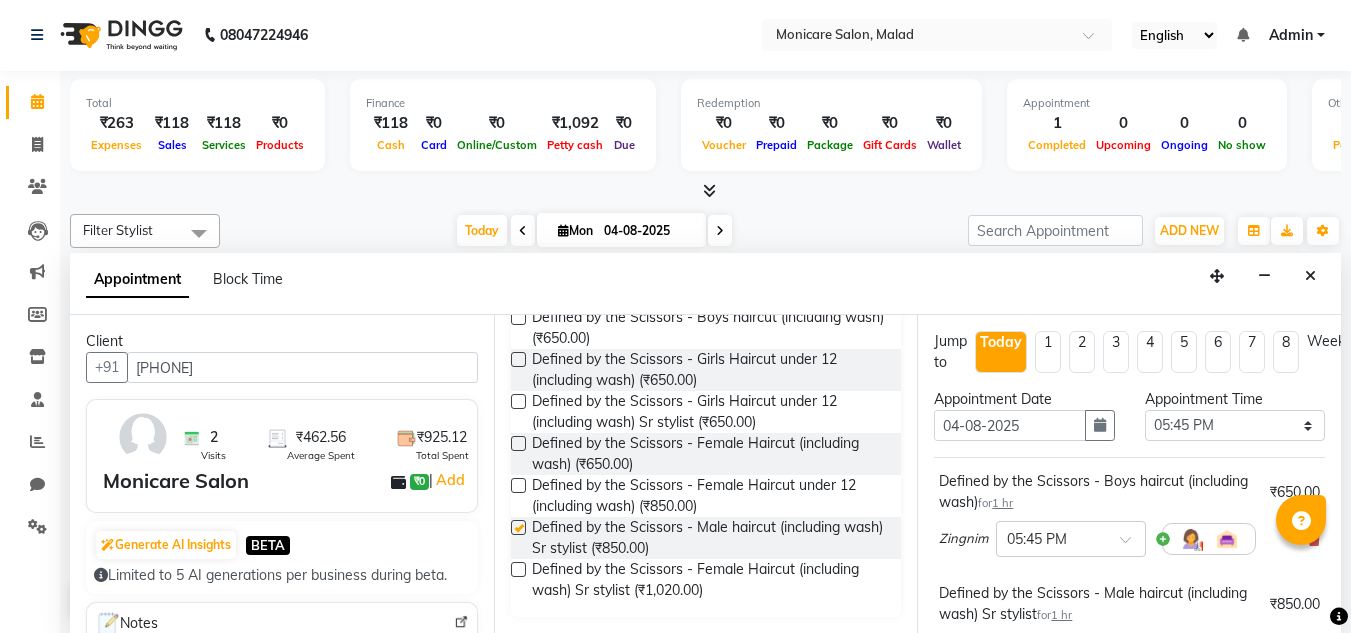 checkbox on "false" 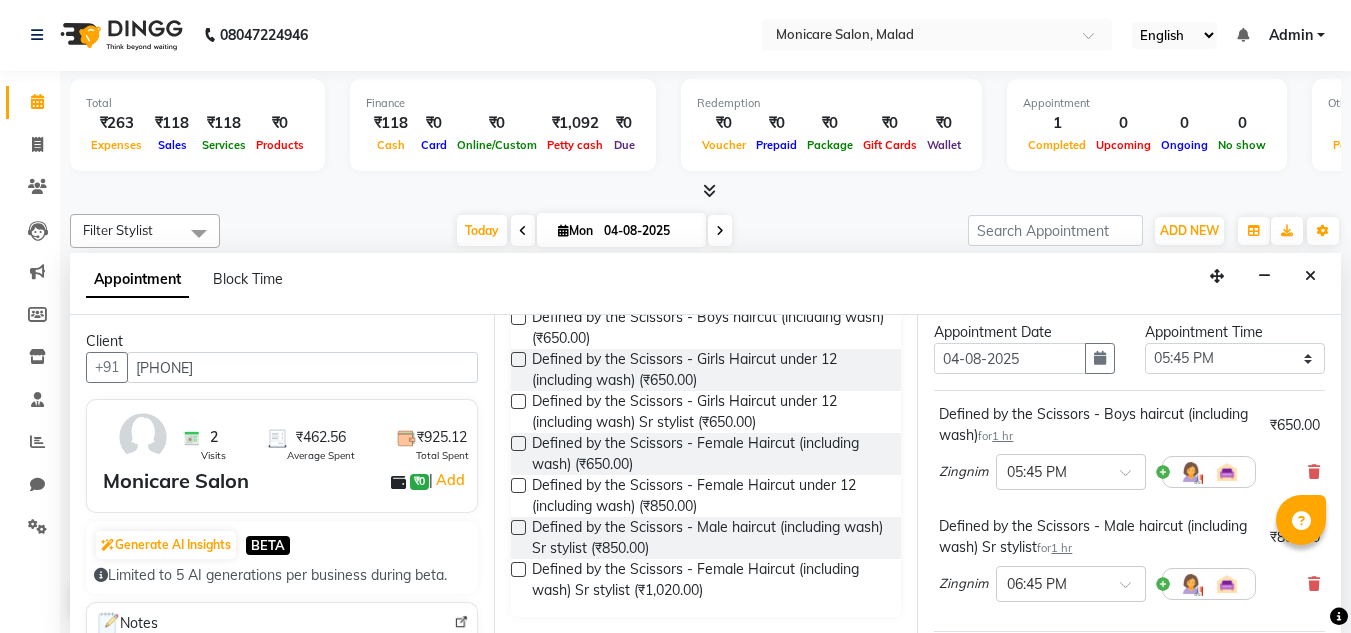 scroll, scrollTop: 0, scrollLeft: 0, axis: both 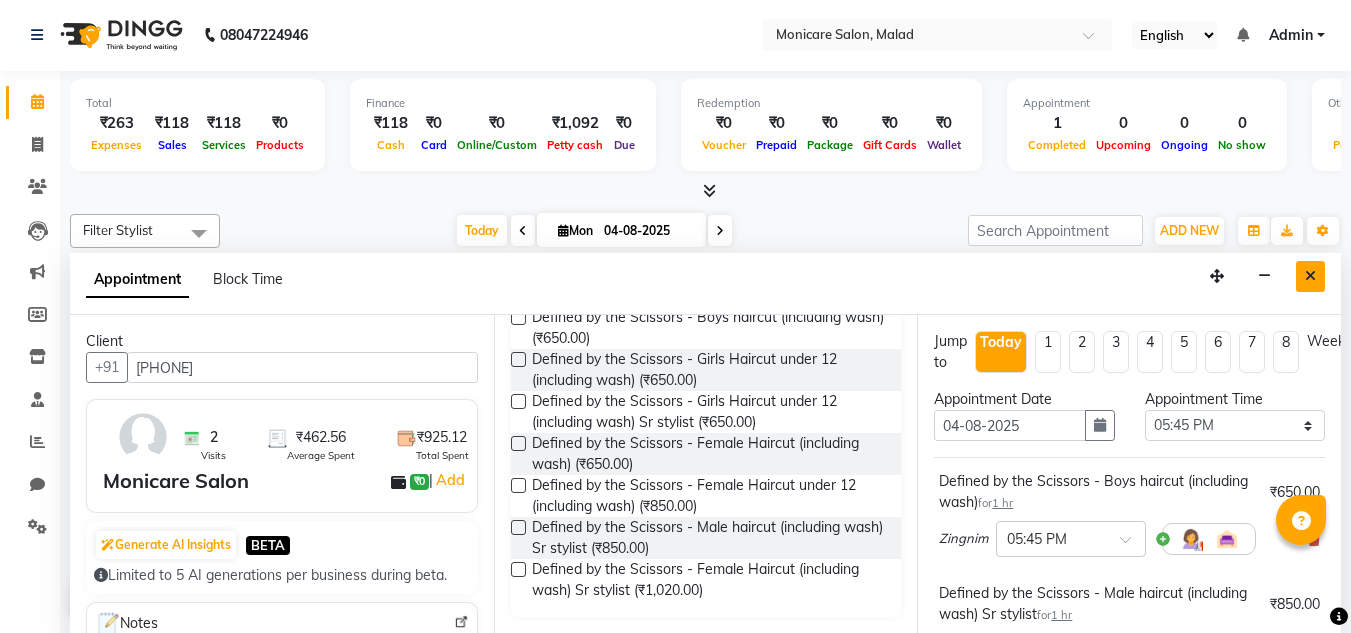 click at bounding box center [1310, 276] 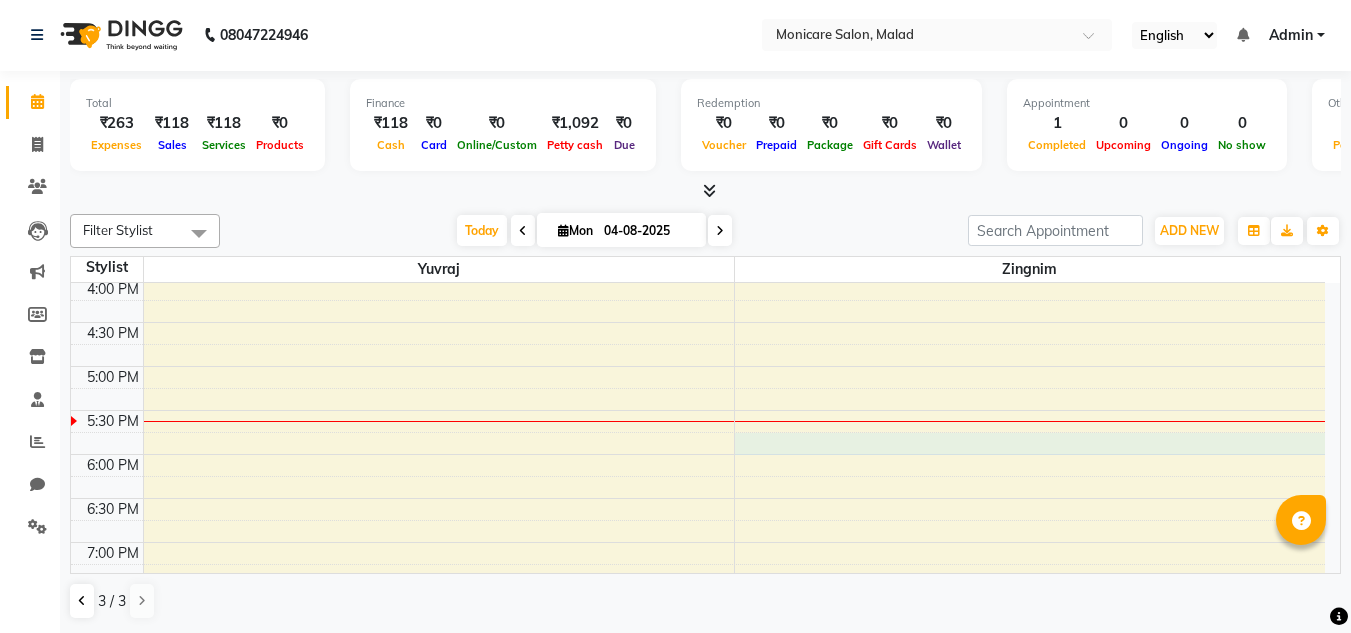 click on "8:00 AM 8:30 AM 9:00 AM 9:30 AM 10:00 AM 10:30 AM 11:00 AM 11:30 AM 12:00 PM 12:30 PM 1:00 PM 1:30 PM 2:00 PM 2:30 PM 3:00 PM 3:30 PM 4:00 PM 4:30 PM 5:00 PM 5:30 PM 6:00 PM 6:30 PM 7:00 PM 7:30 PM 8:00 PM 8:30 PM" at bounding box center [698, 146] 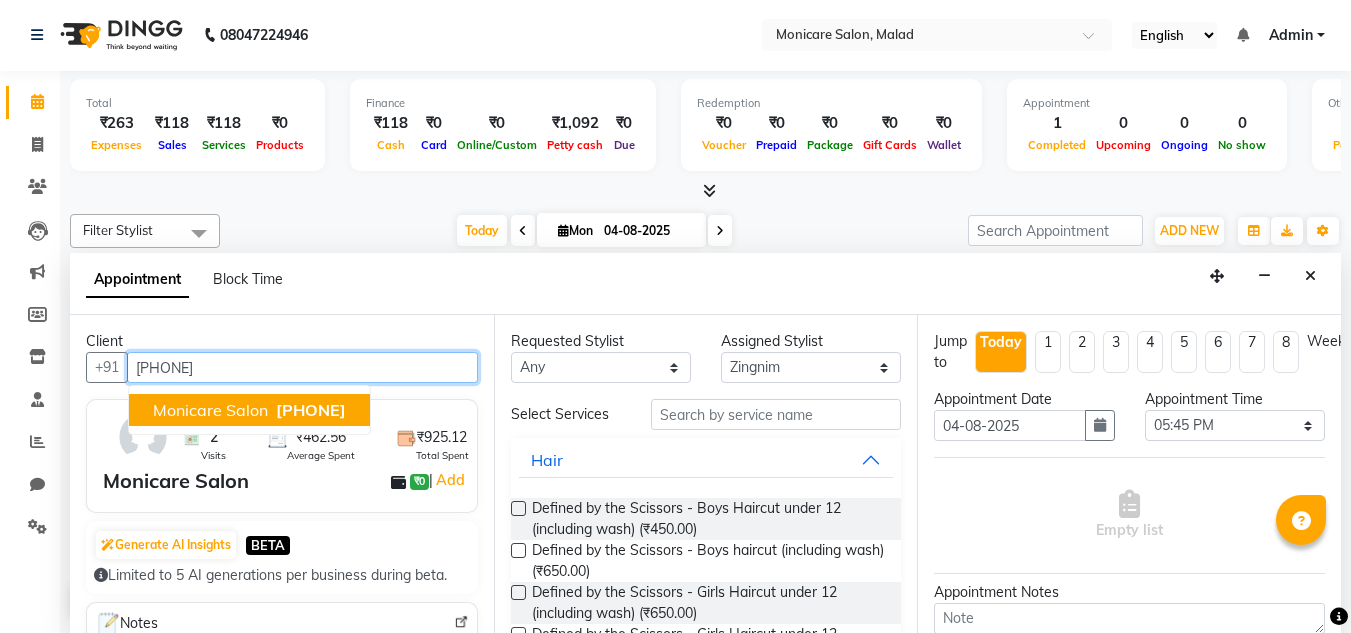 click on "[PHONE]" at bounding box center (311, 410) 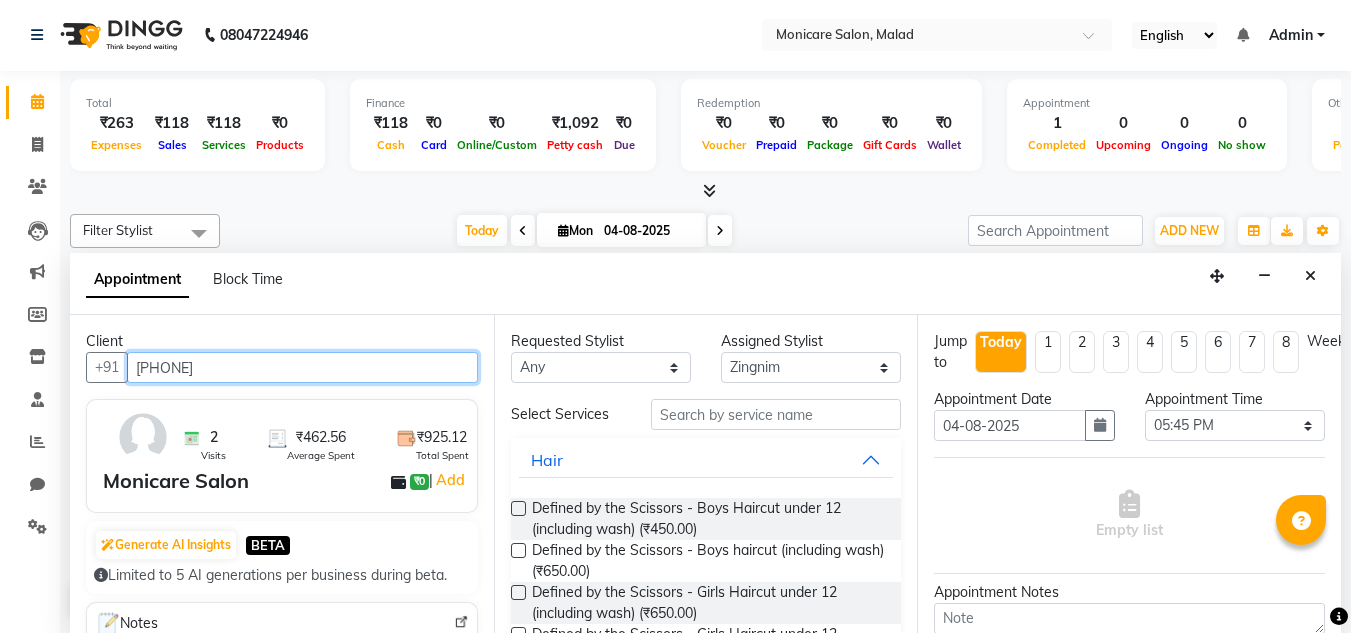 type on "[PHONE]" 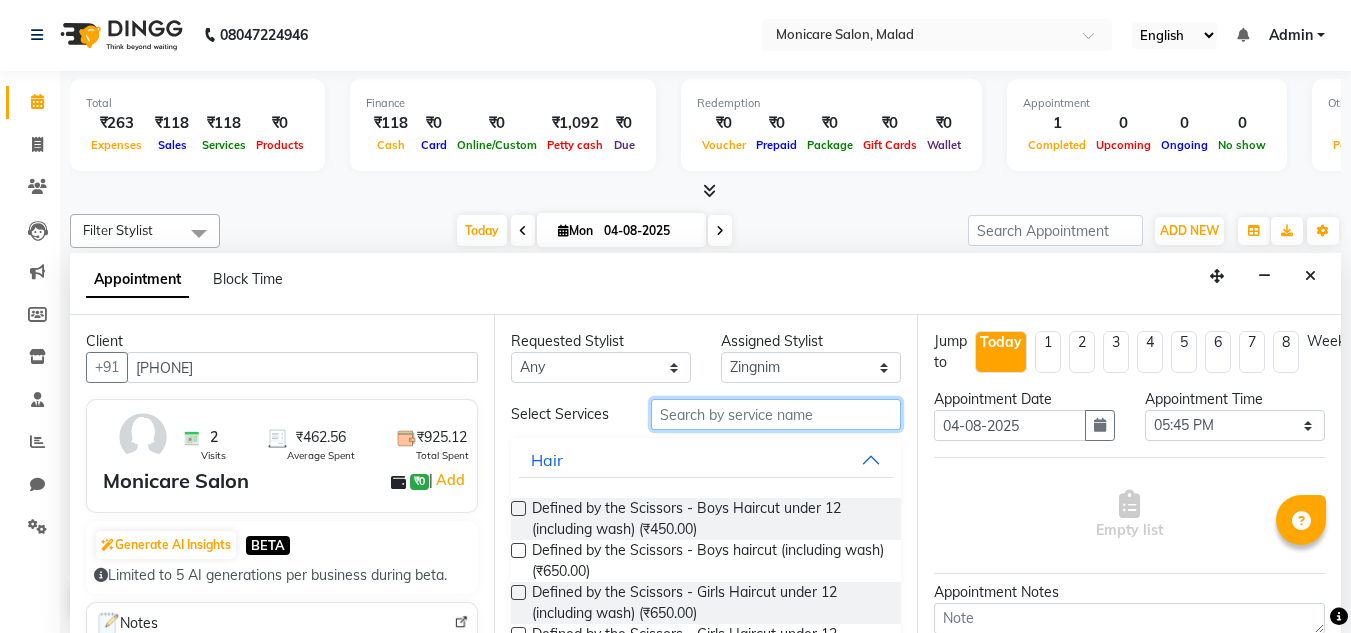 click at bounding box center (776, 414) 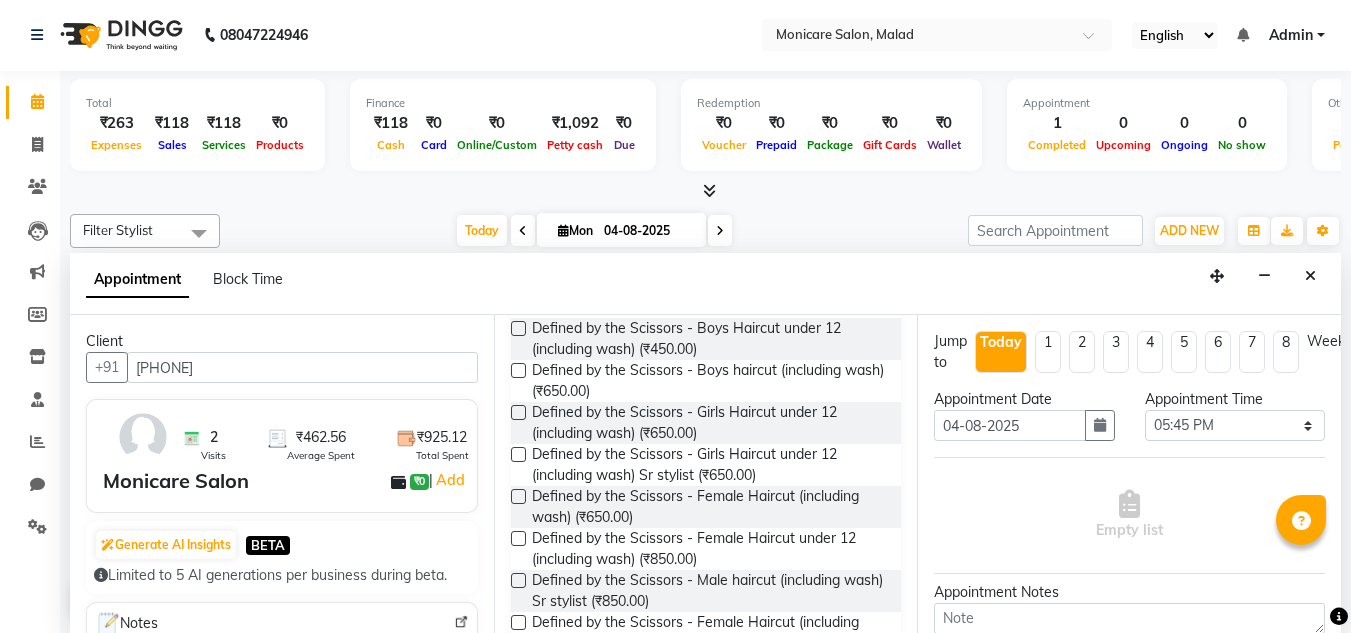 scroll, scrollTop: 233, scrollLeft: 0, axis: vertical 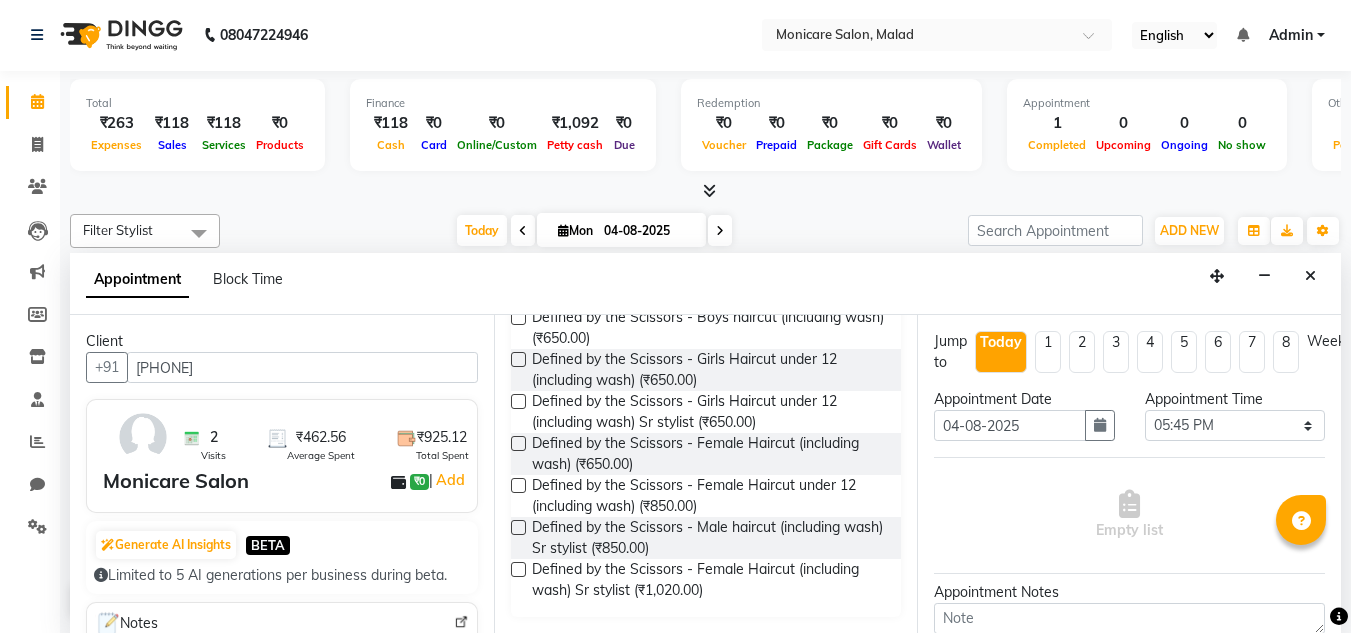 type on "haircut" 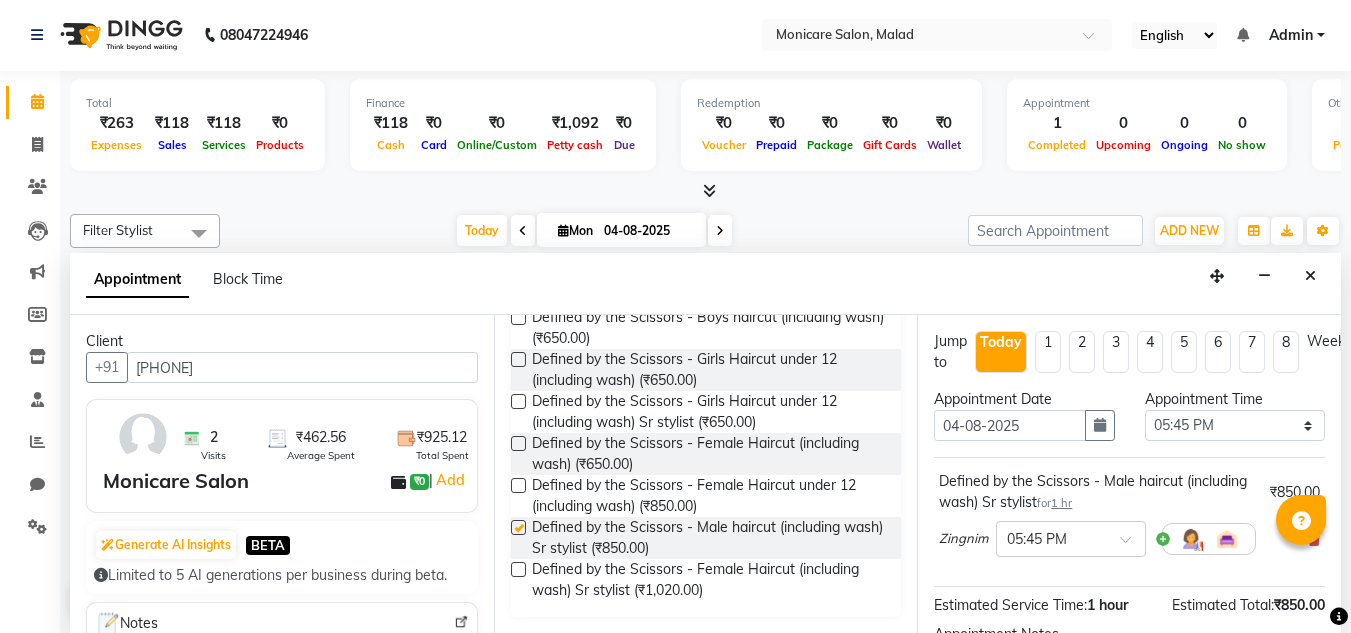 checkbox on "false" 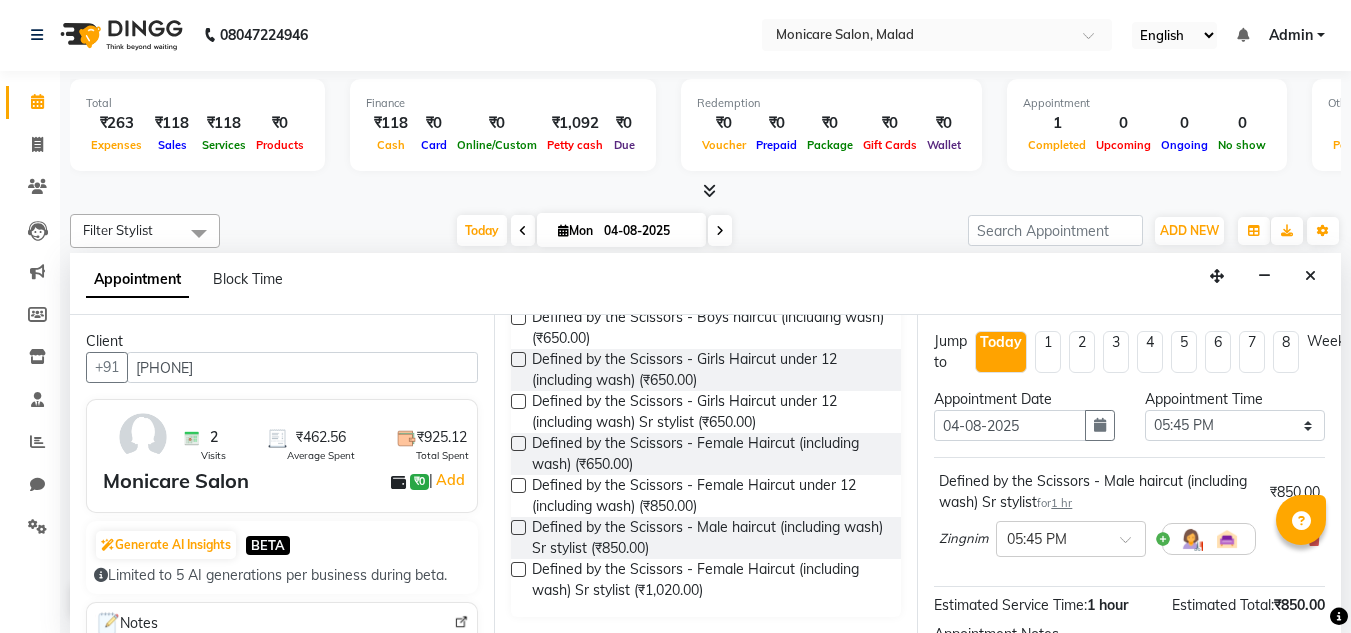scroll, scrollTop: 244, scrollLeft: 0, axis: vertical 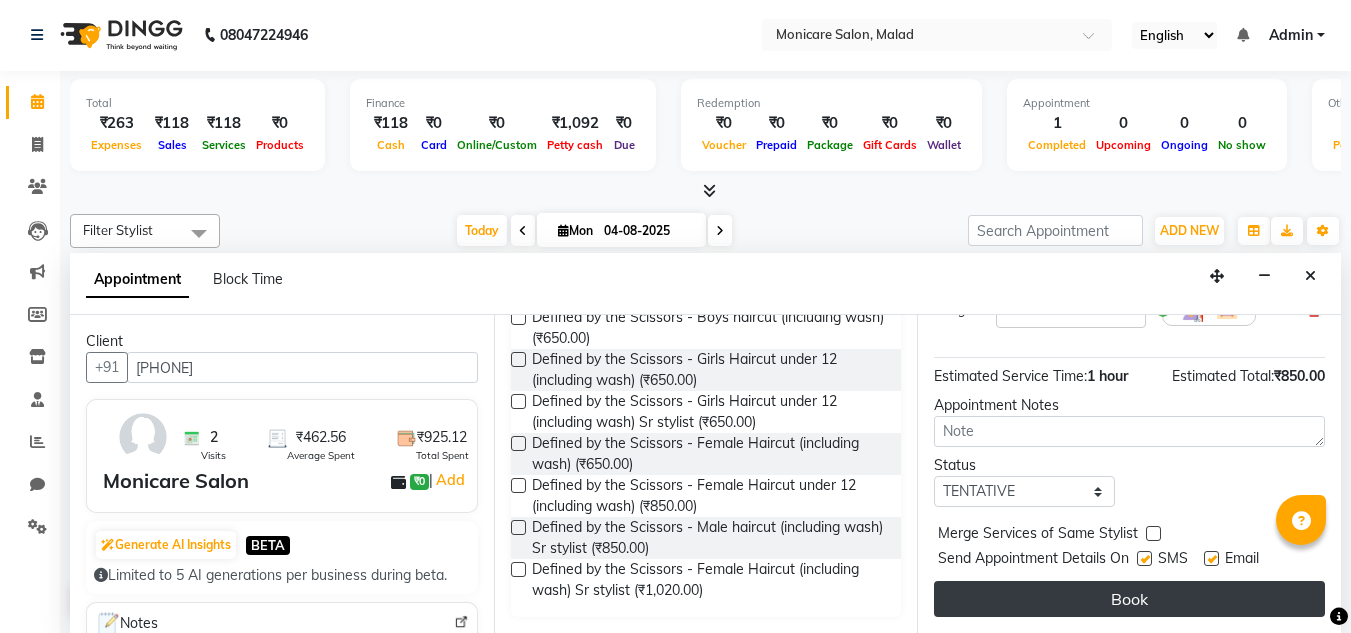 click on "Book" at bounding box center (1129, 599) 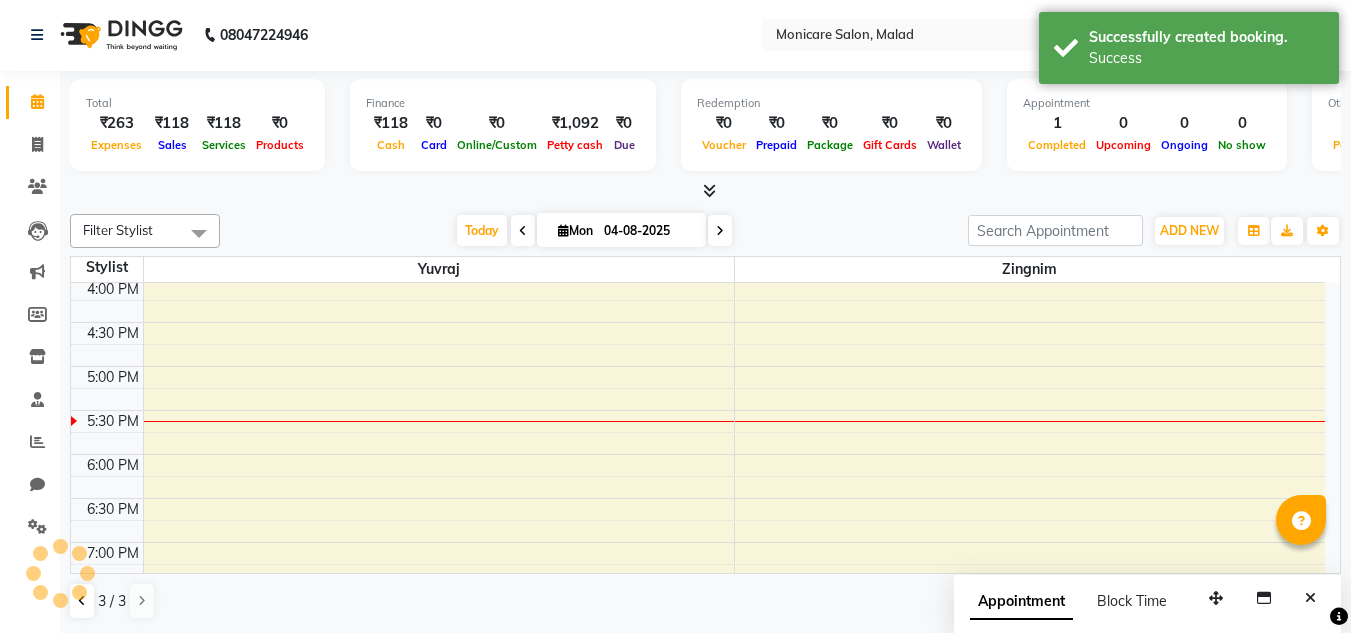 scroll, scrollTop: 0, scrollLeft: 0, axis: both 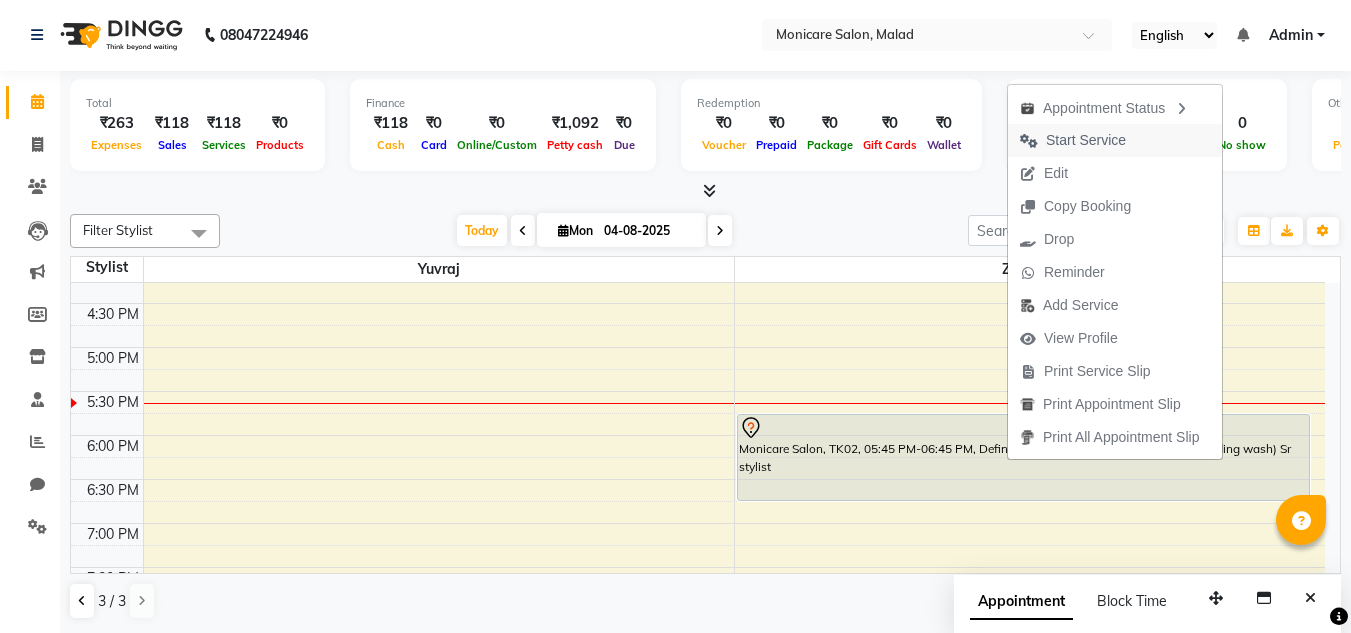 click on "Start Service" at bounding box center (1086, 140) 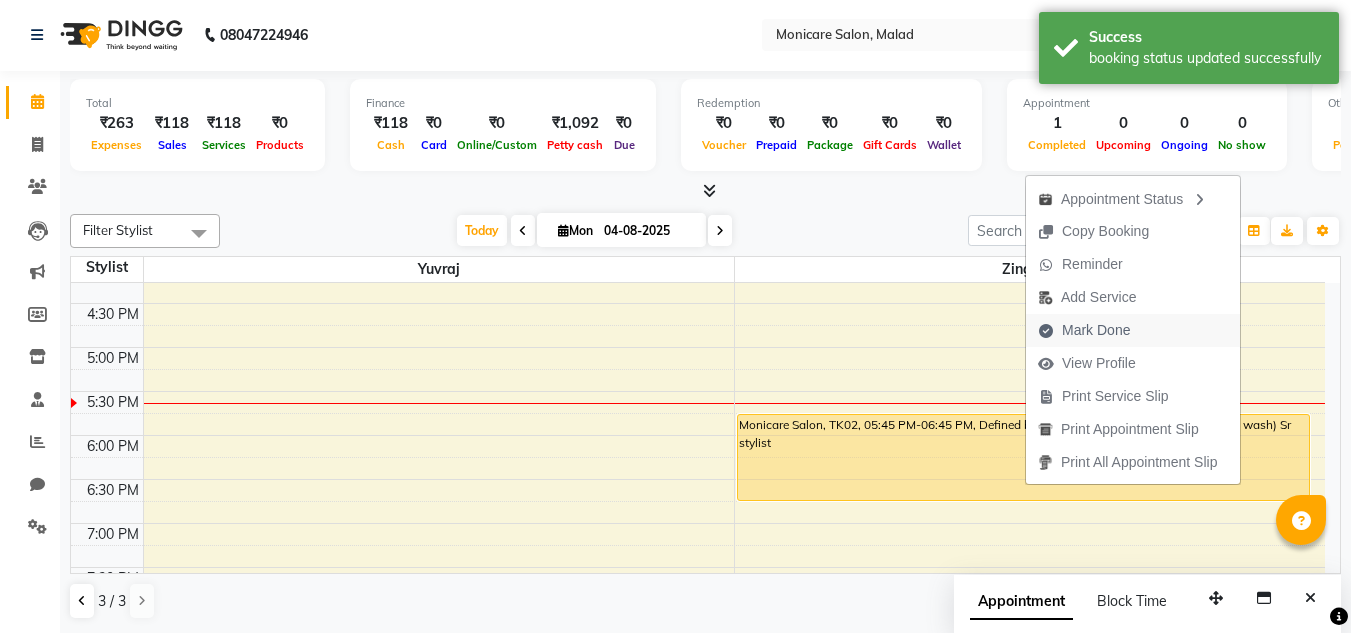 click on "Mark Done" at bounding box center (1084, 330) 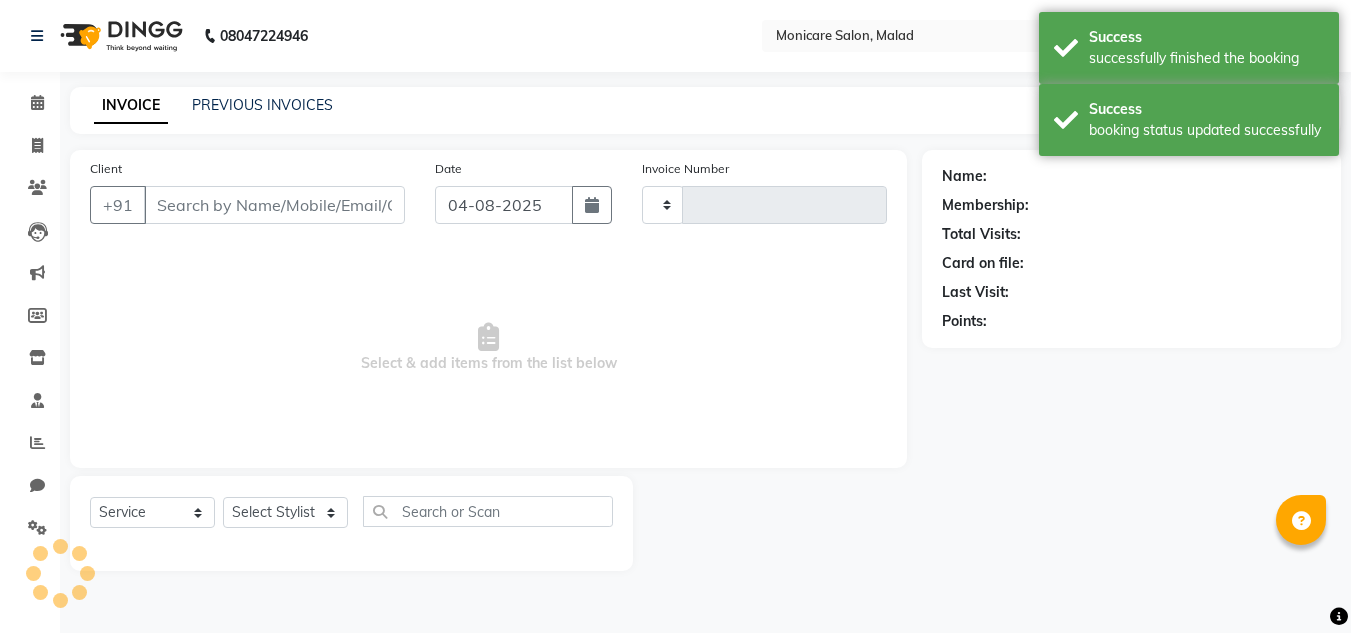 type on "0012" 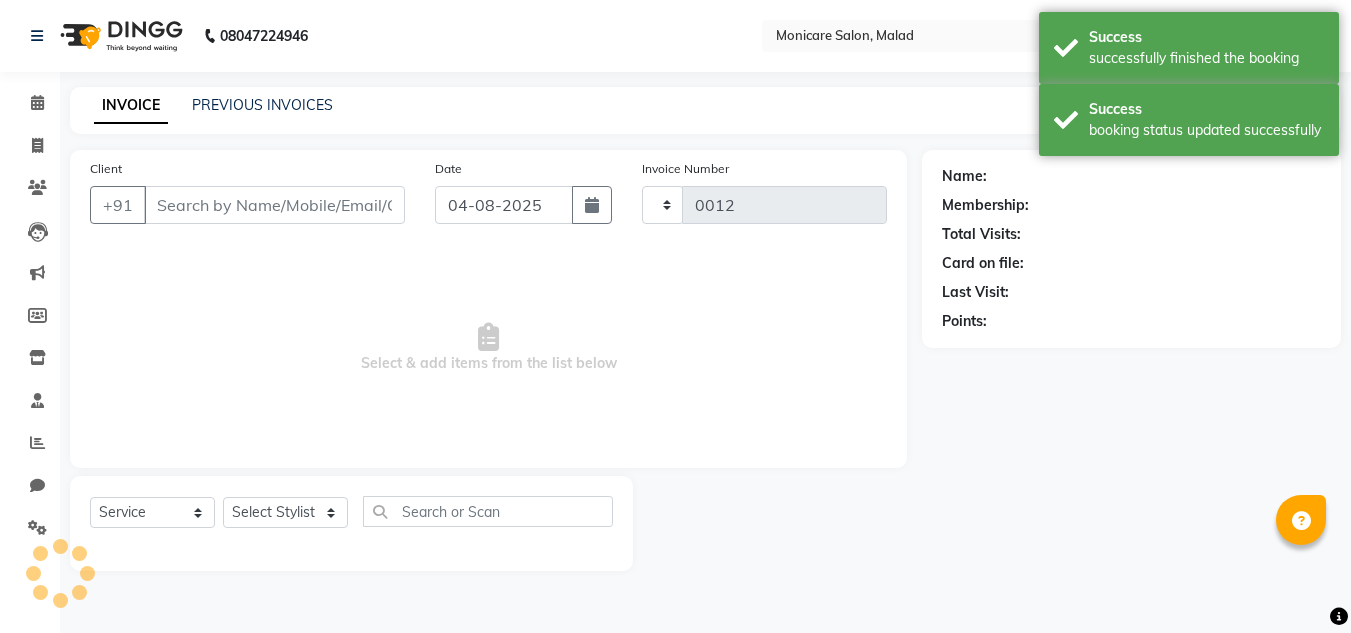 select on "8556" 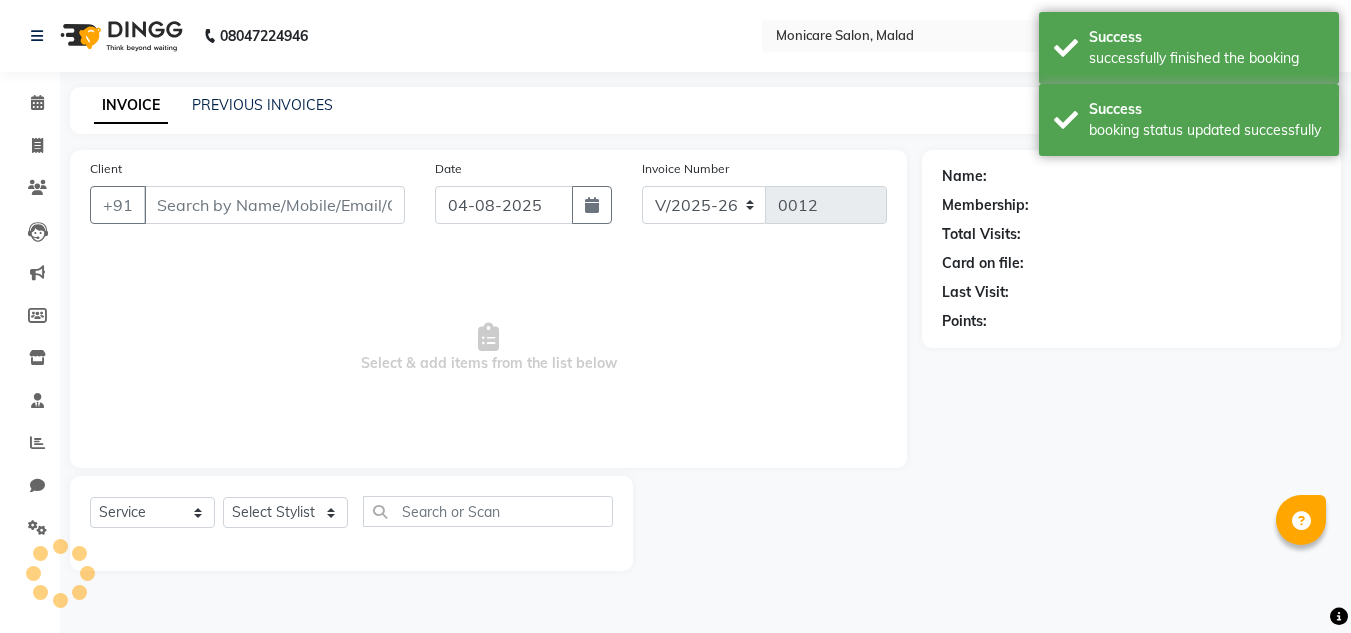 scroll, scrollTop: 0, scrollLeft: 0, axis: both 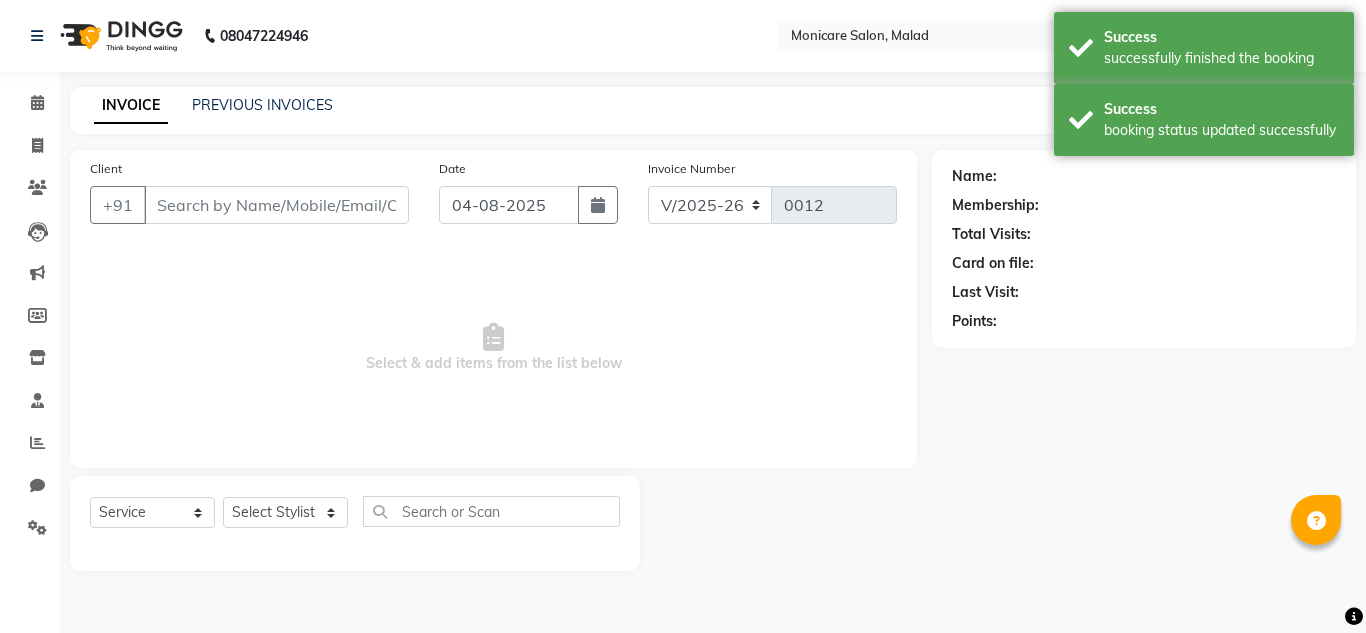 type on "[PHONE]" 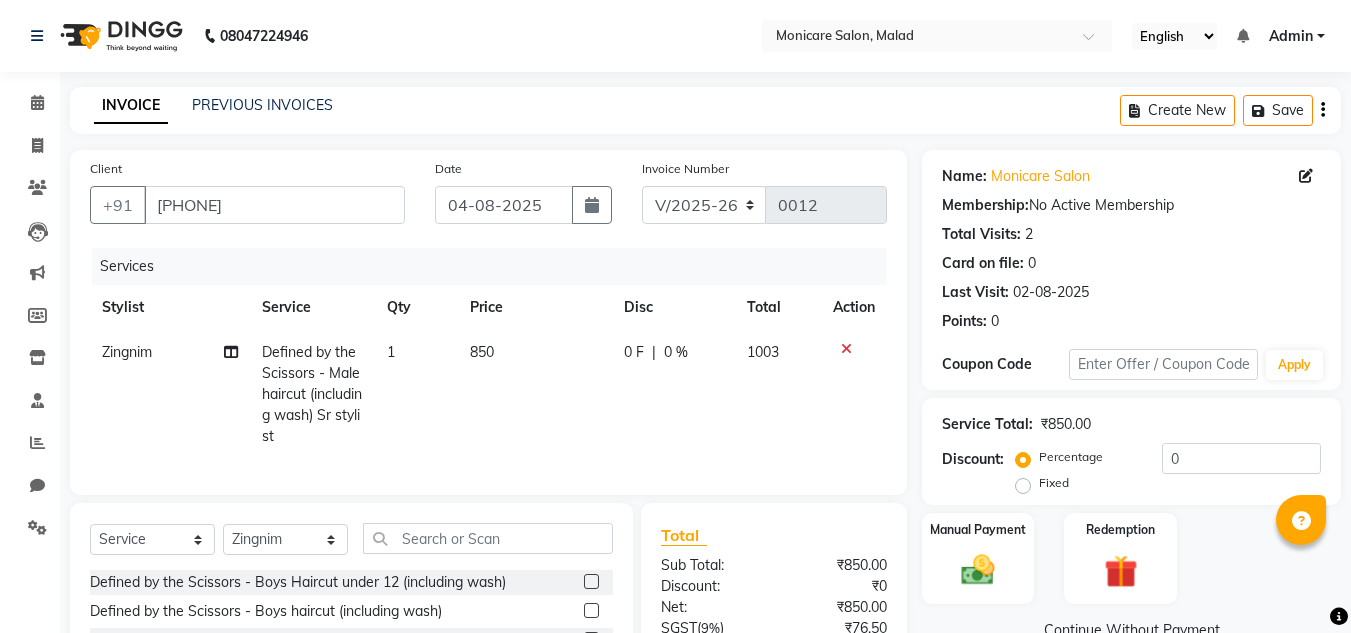 click on "850" 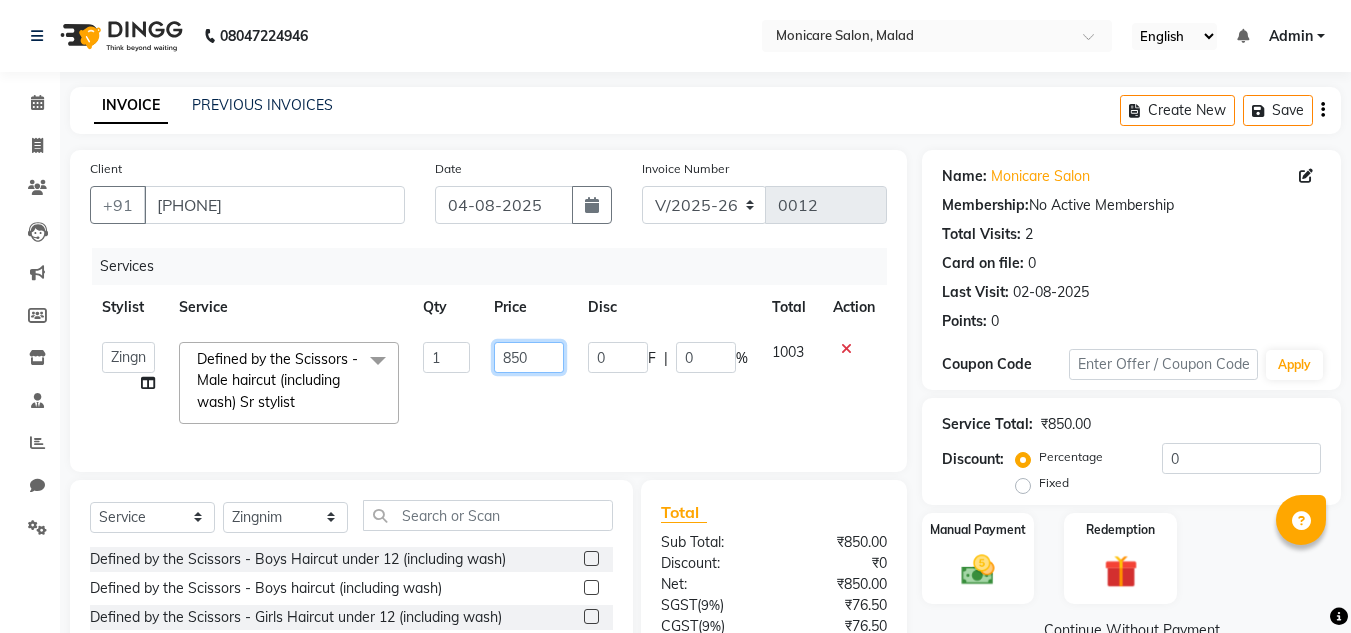 click on "850" 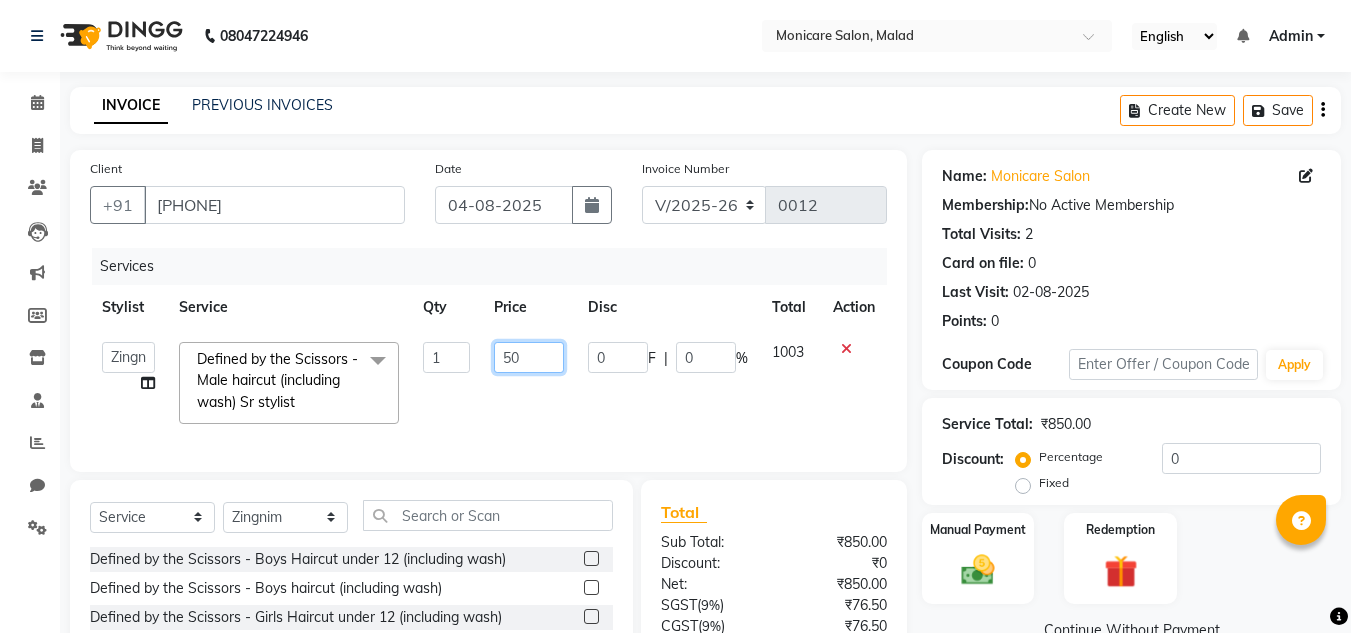 type on "650" 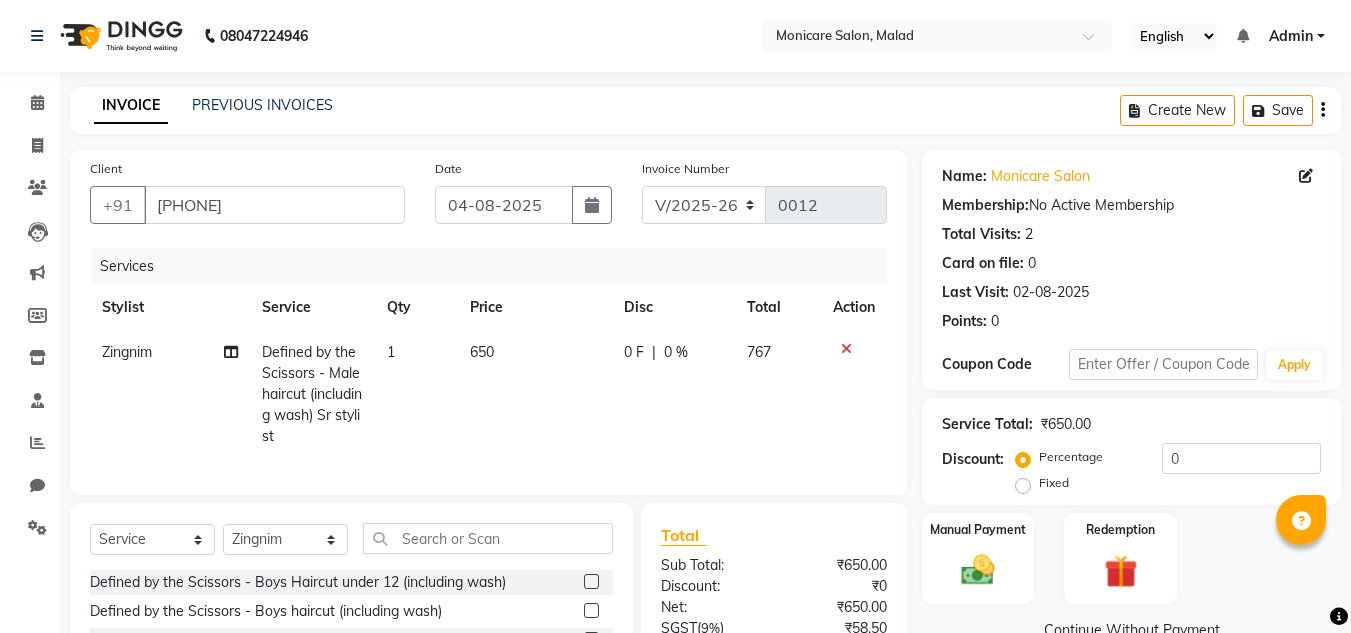 click on "0 F | 0 %" 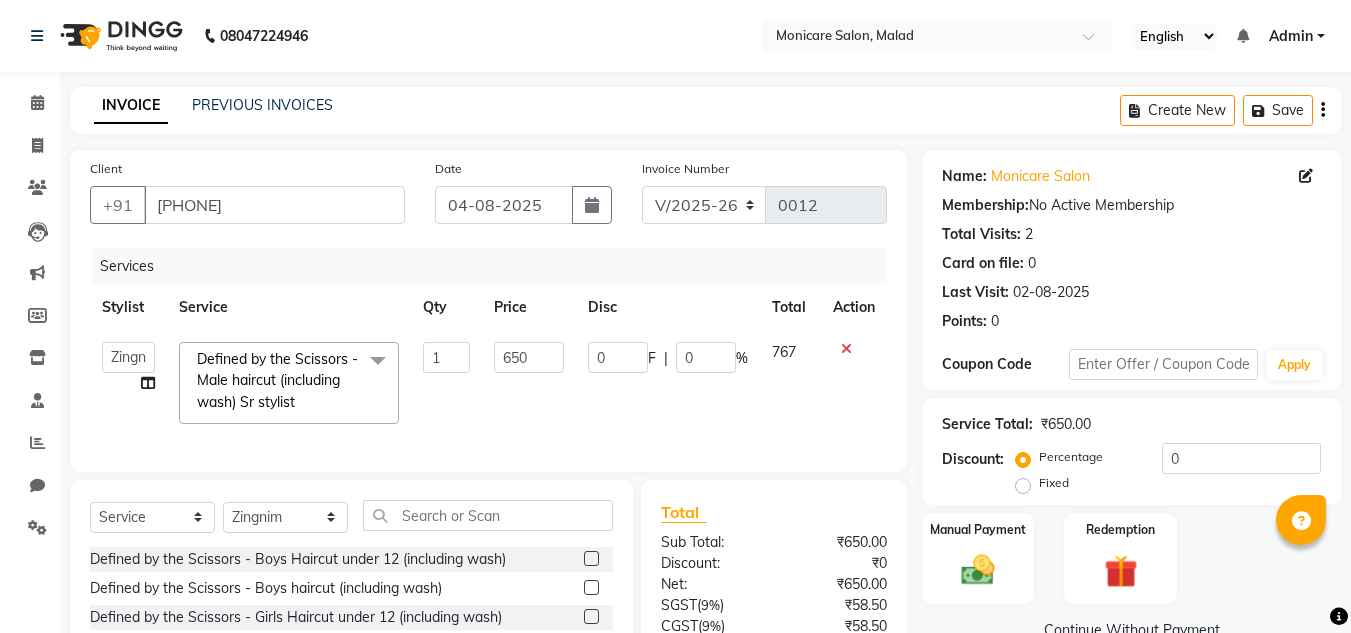 scroll, scrollTop: 187, scrollLeft: 0, axis: vertical 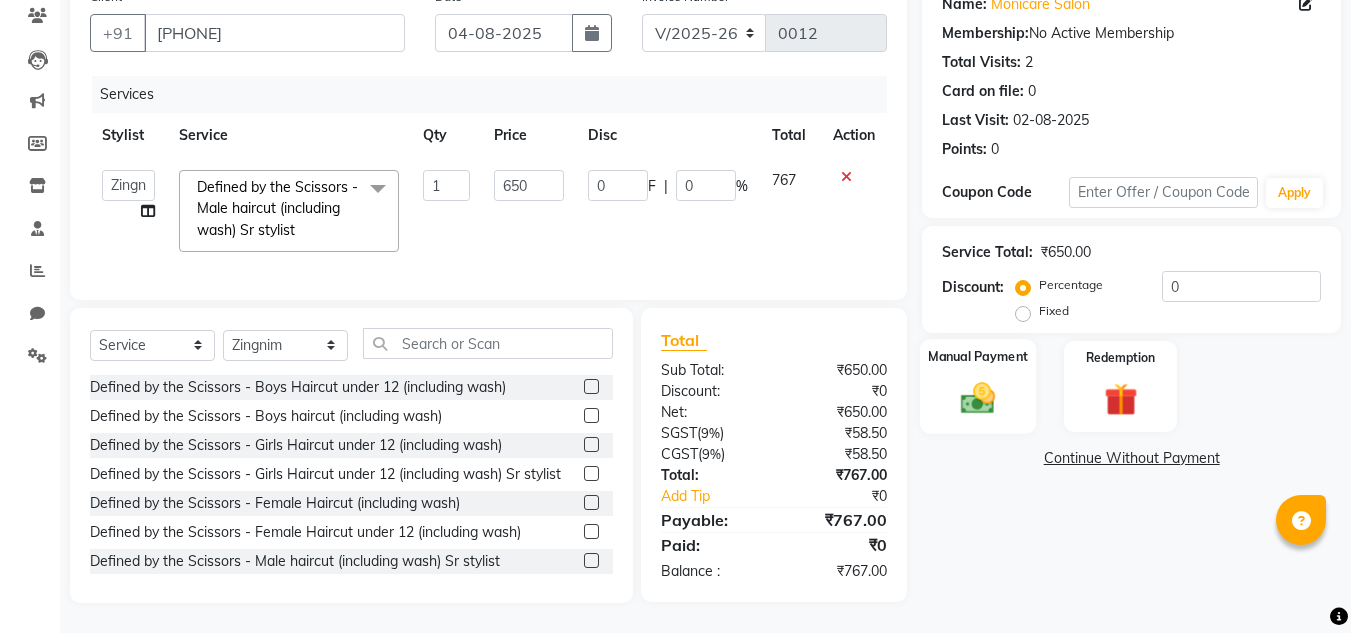 click 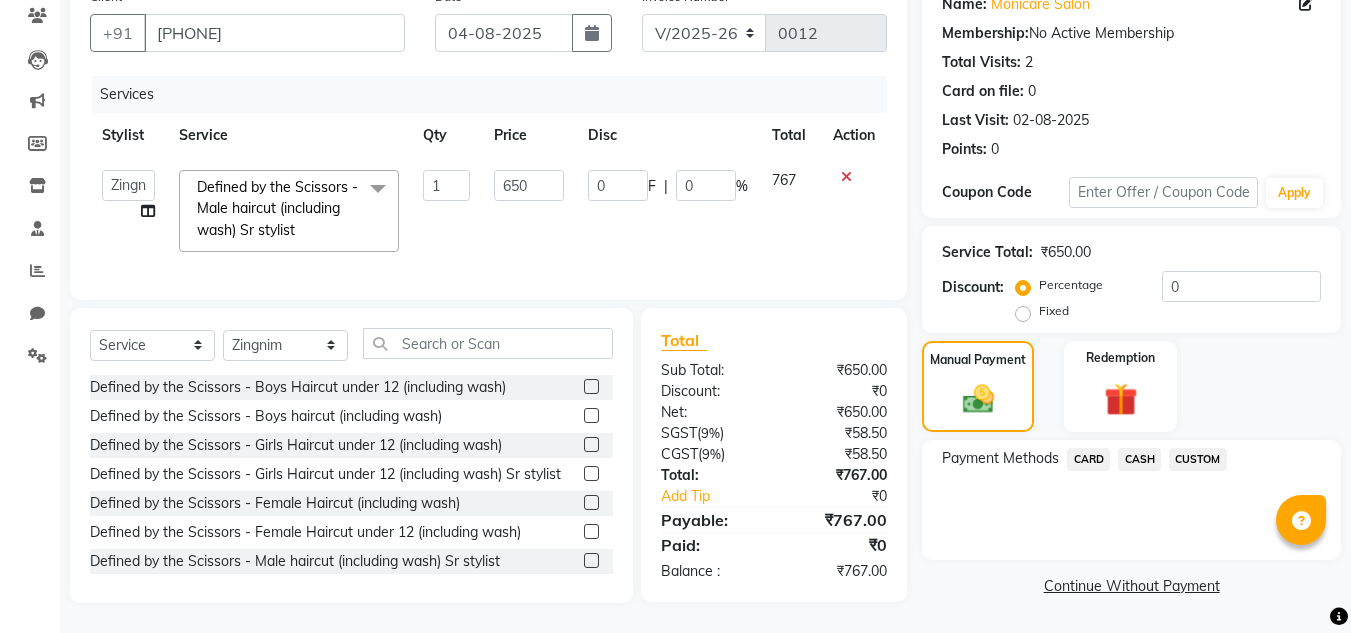click on "CASH" 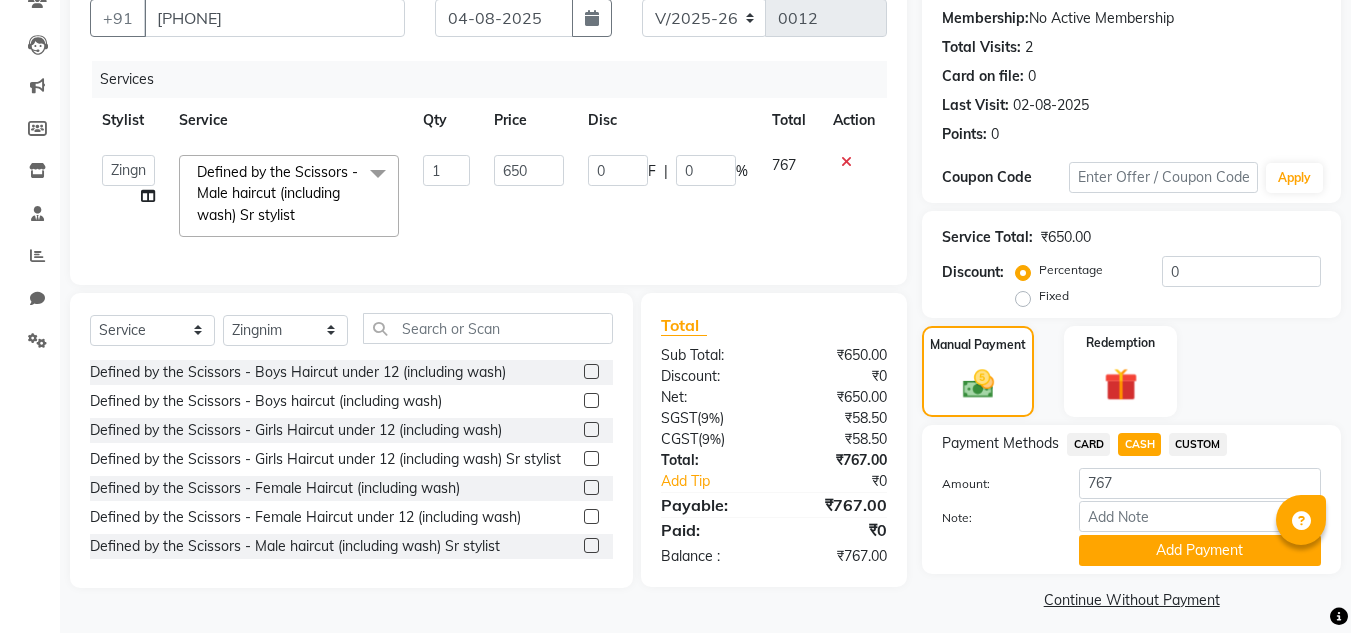 scroll, scrollTop: 199, scrollLeft: 0, axis: vertical 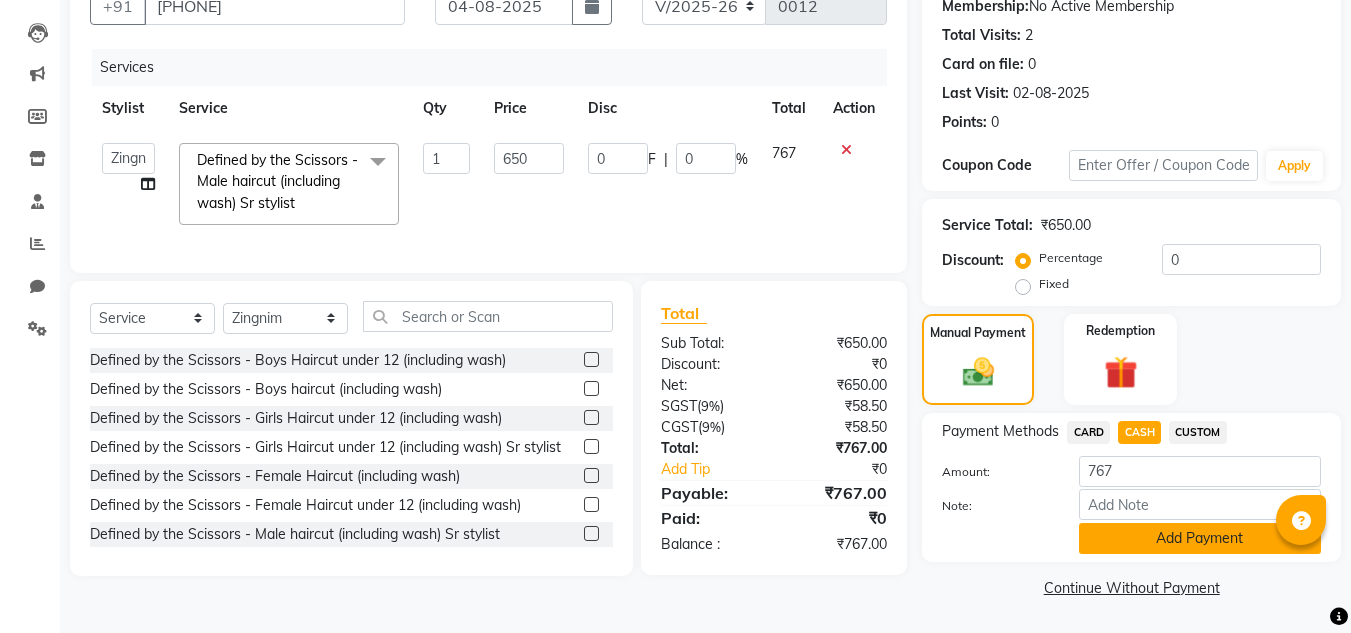 click on "Add Payment" 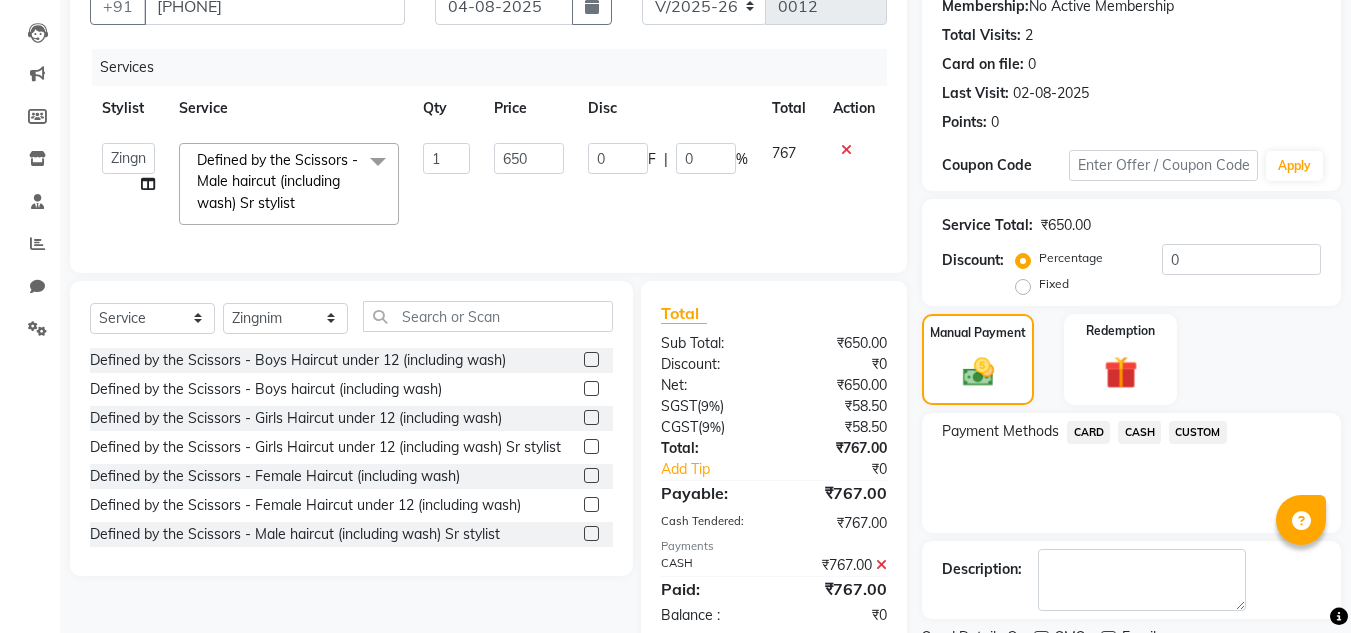 scroll, scrollTop: 283, scrollLeft: 0, axis: vertical 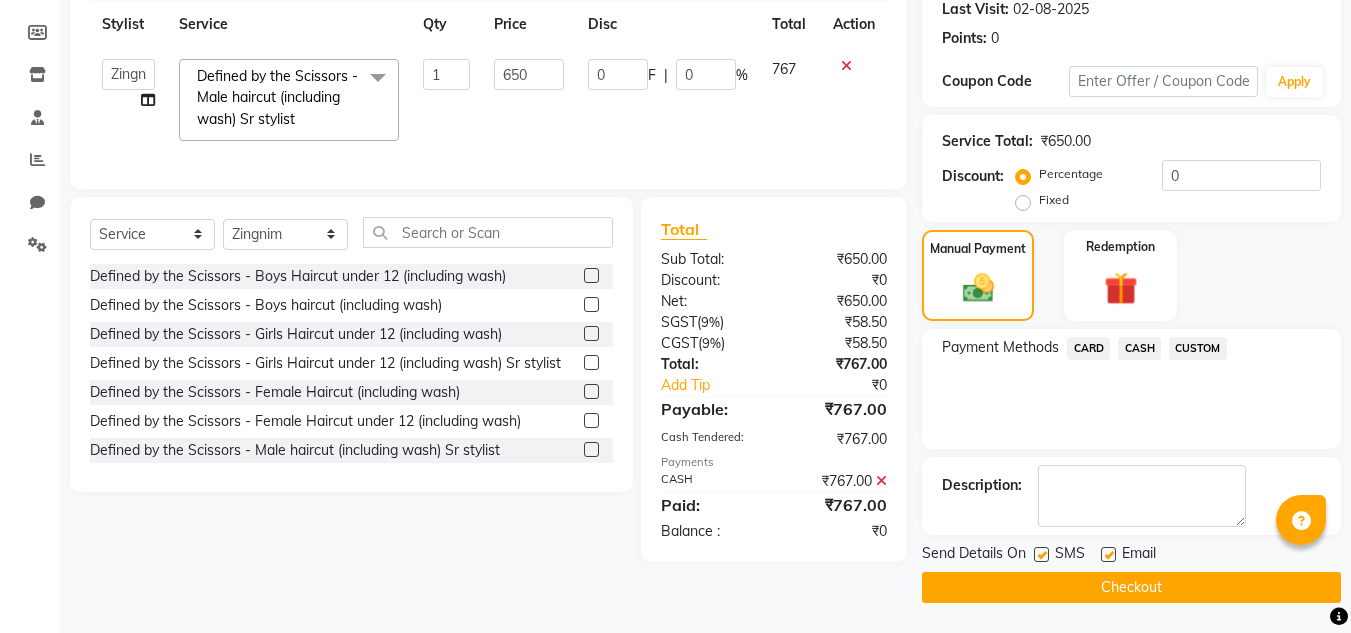 click on "Checkout" 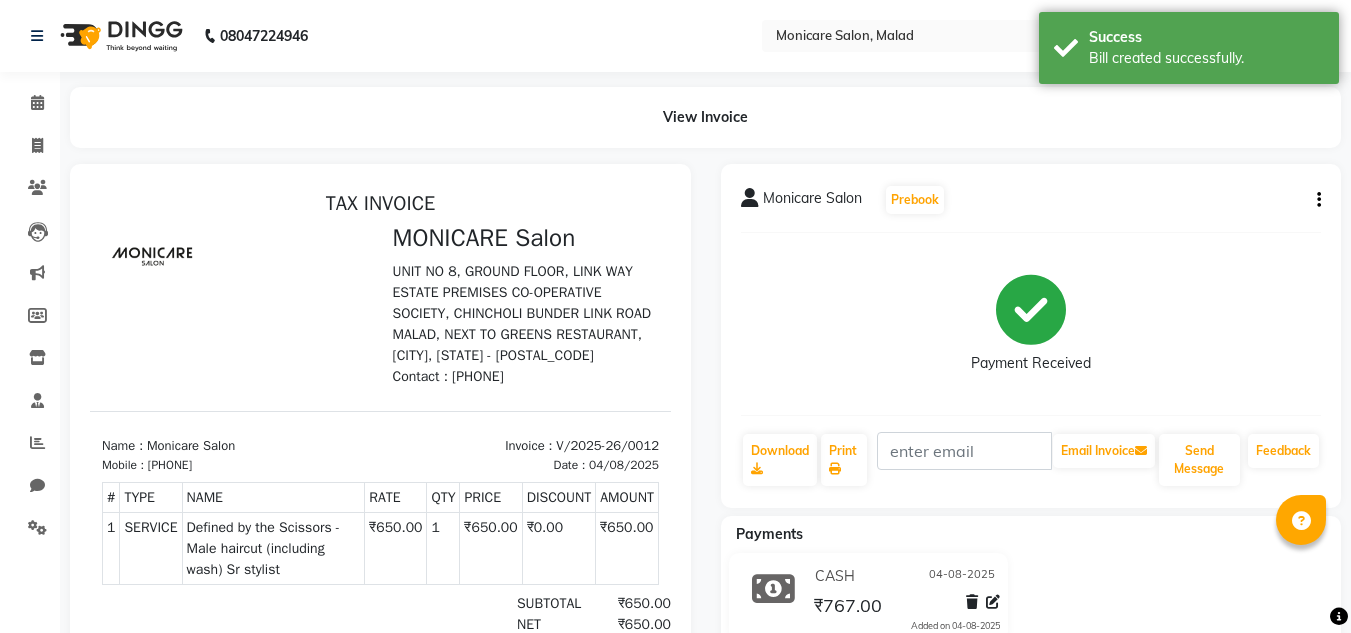 scroll, scrollTop: 0, scrollLeft: 0, axis: both 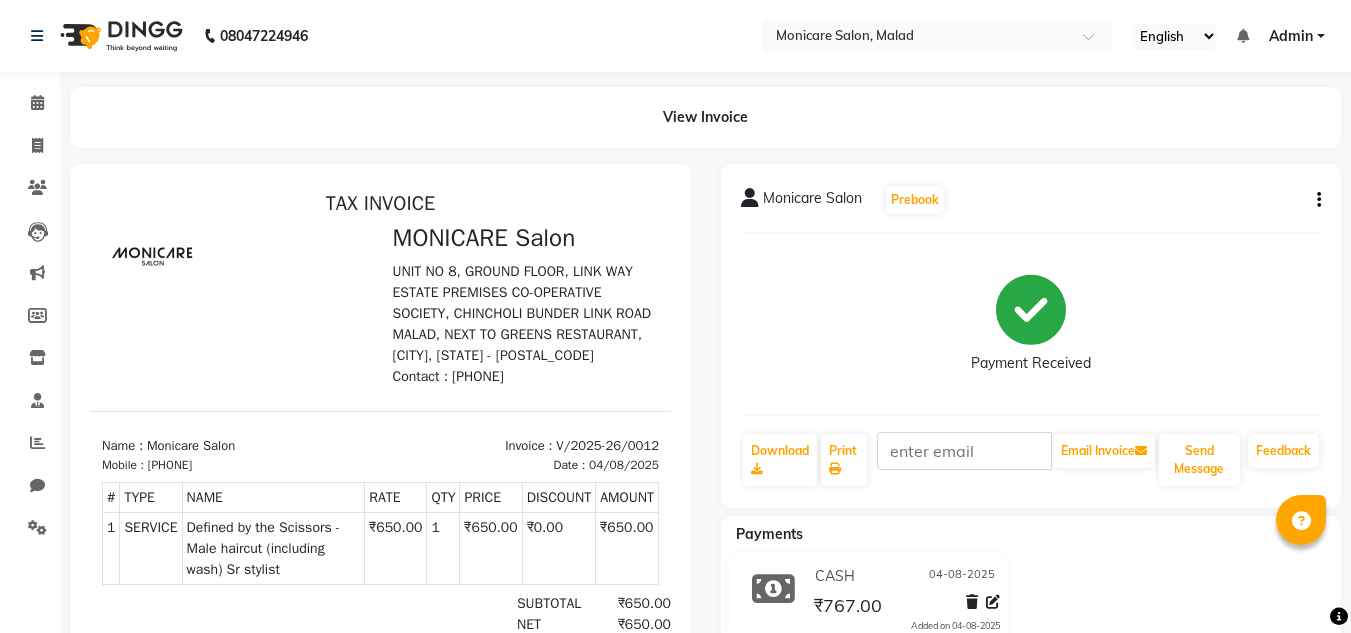 click on "CASH [DATE] ₹767.00 Added on [DATE]" 